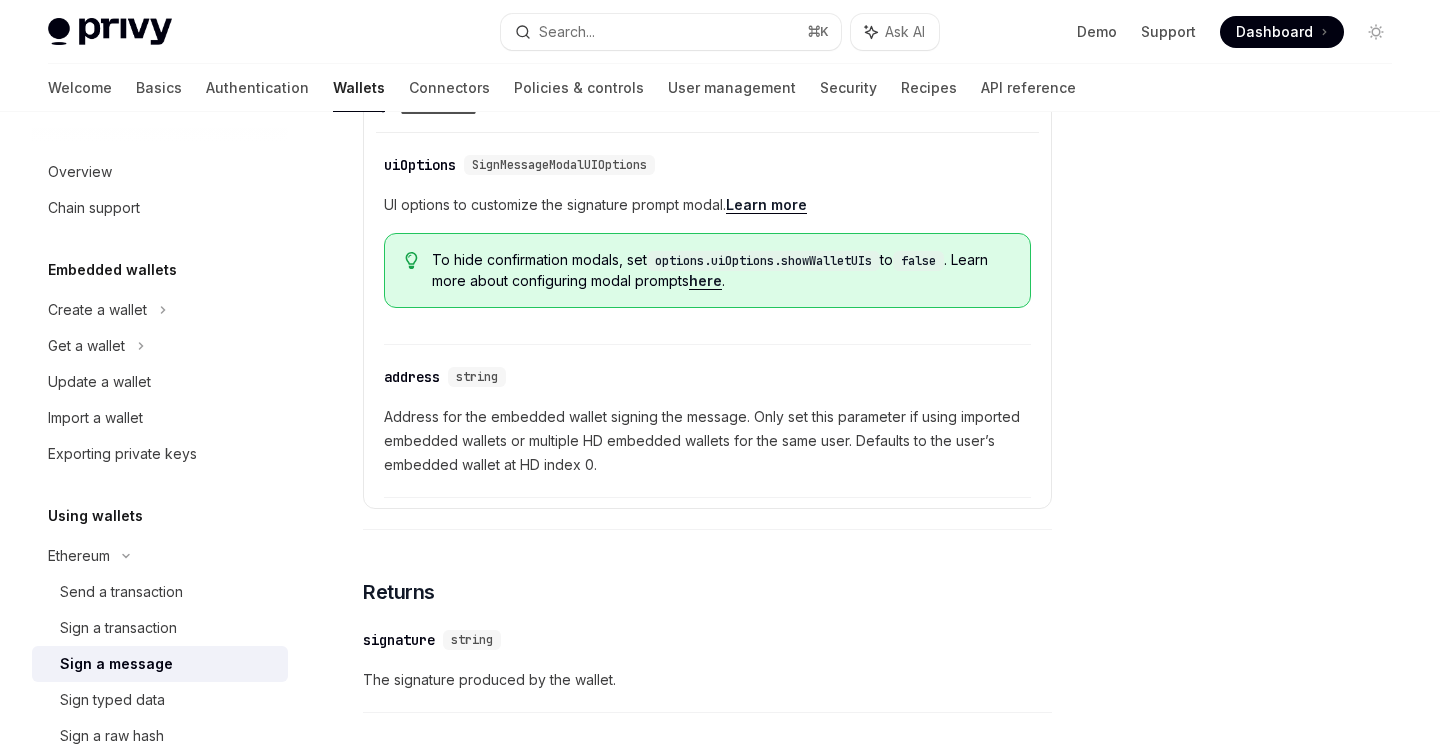 scroll, scrollTop: 1021, scrollLeft: 0, axis: vertical 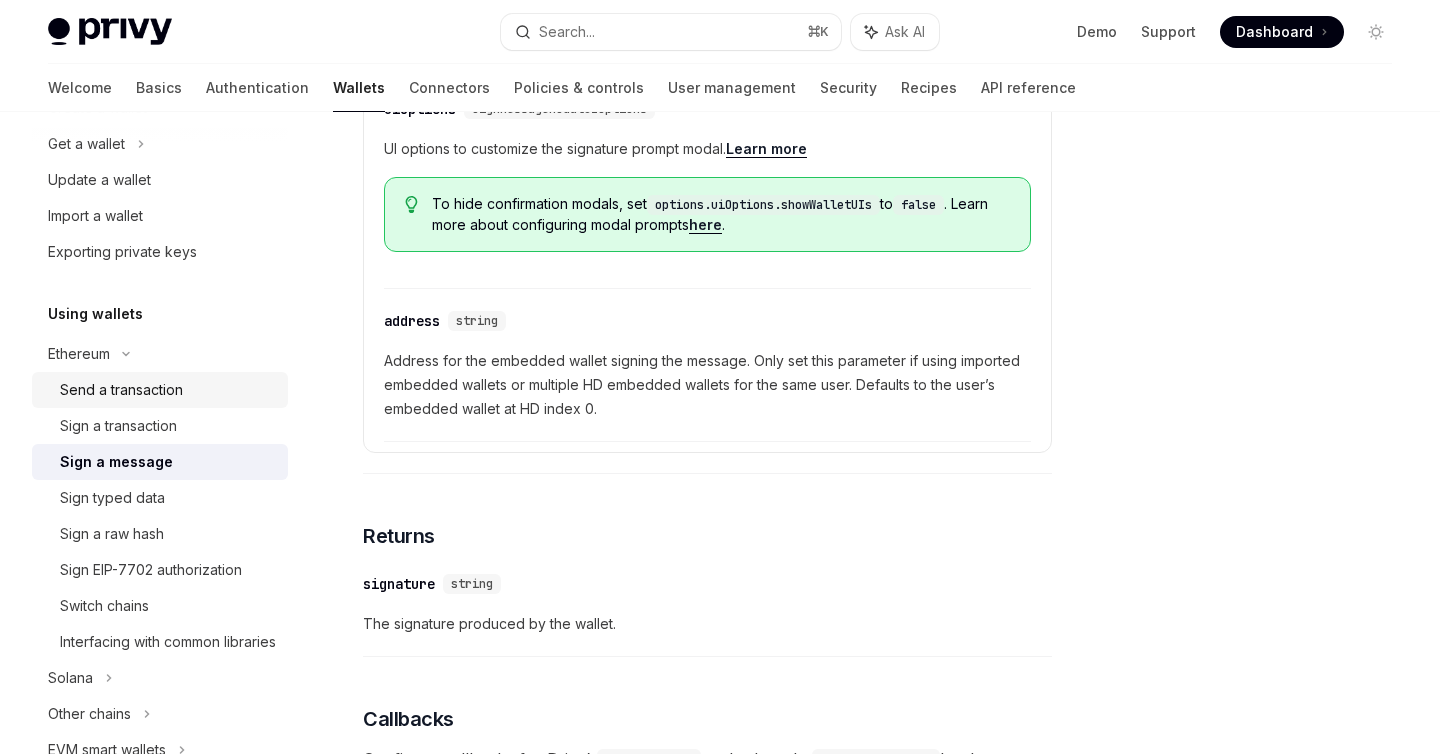click on "Send a transaction" at bounding box center (121, 390) 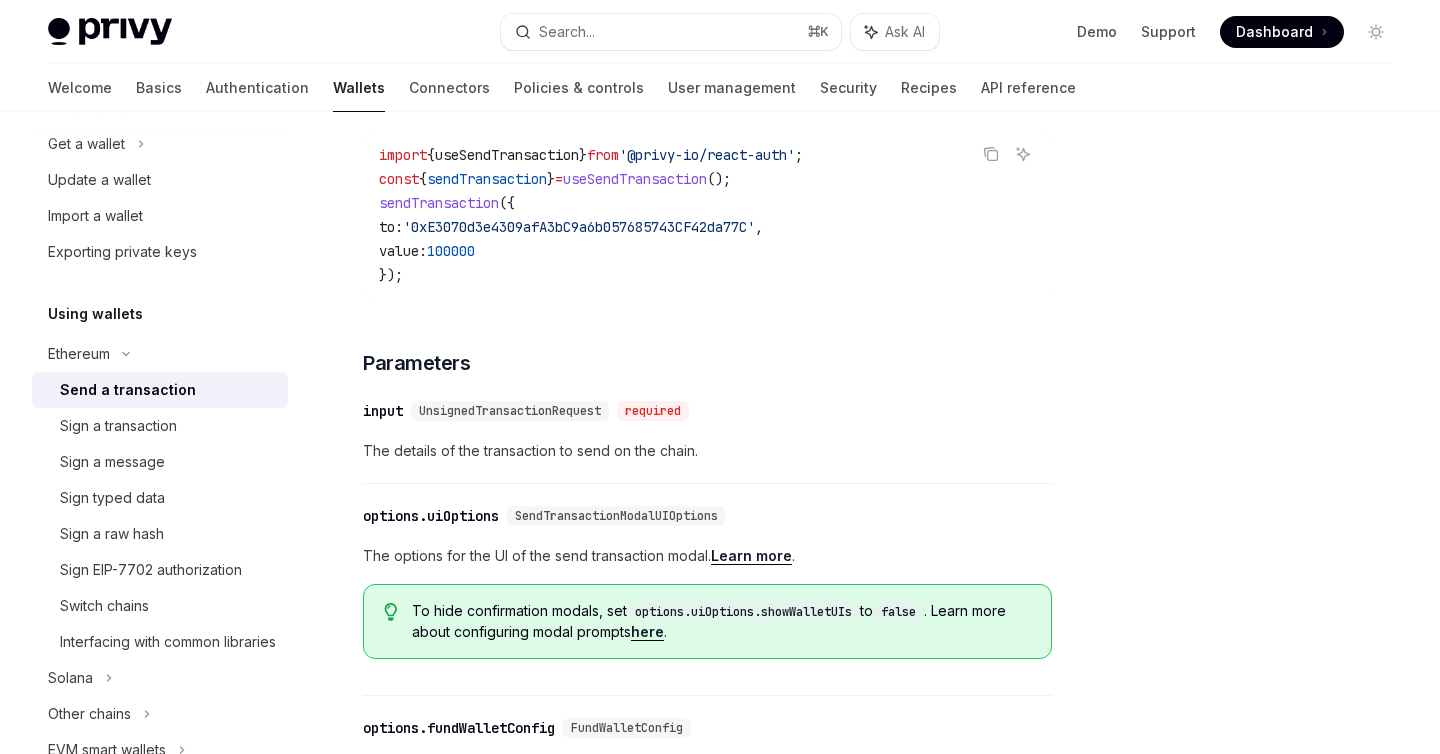 scroll, scrollTop: 424, scrollLeft: 0, axis: vertical 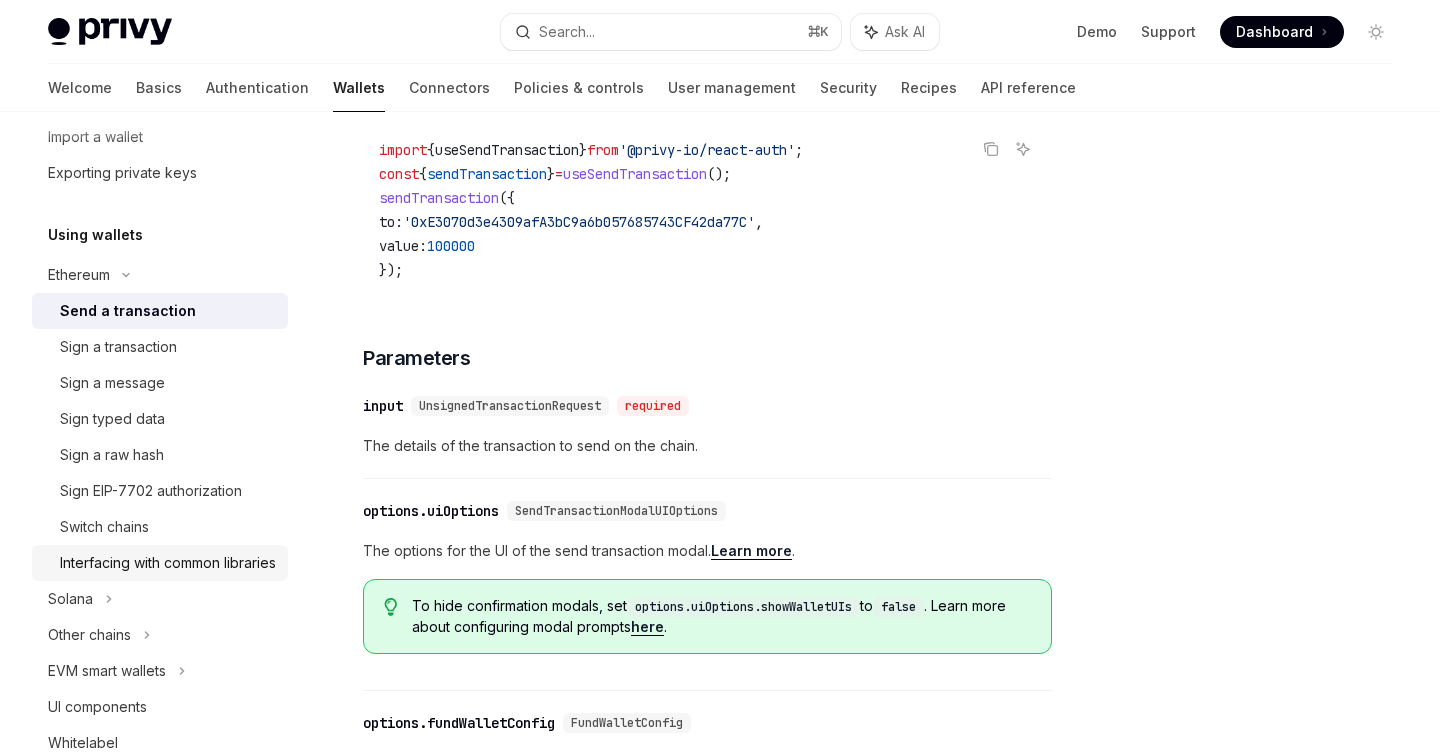 click on "Interfacing with common libraries" at bounding box center (168, 563) 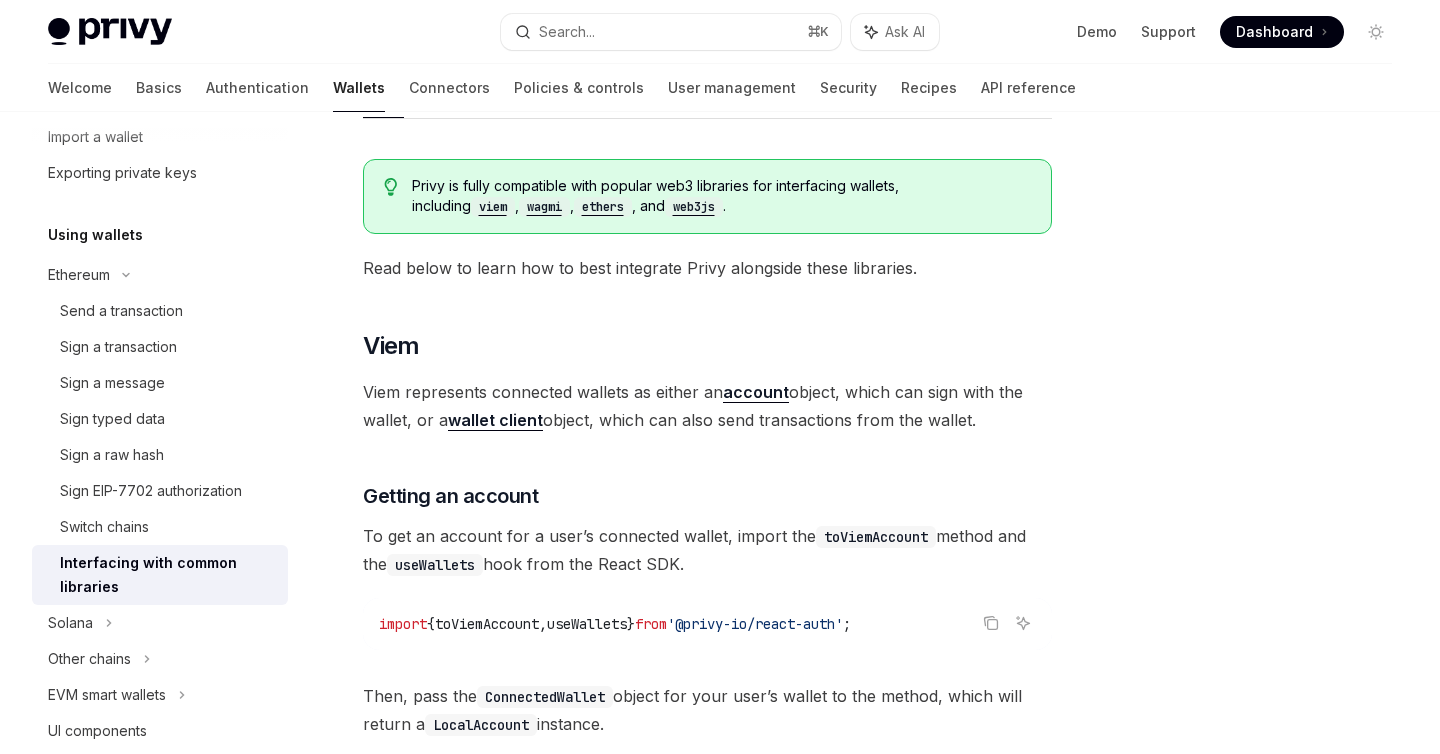 scroll, scrollTop: 0, scrollLeft: 0, axis: both 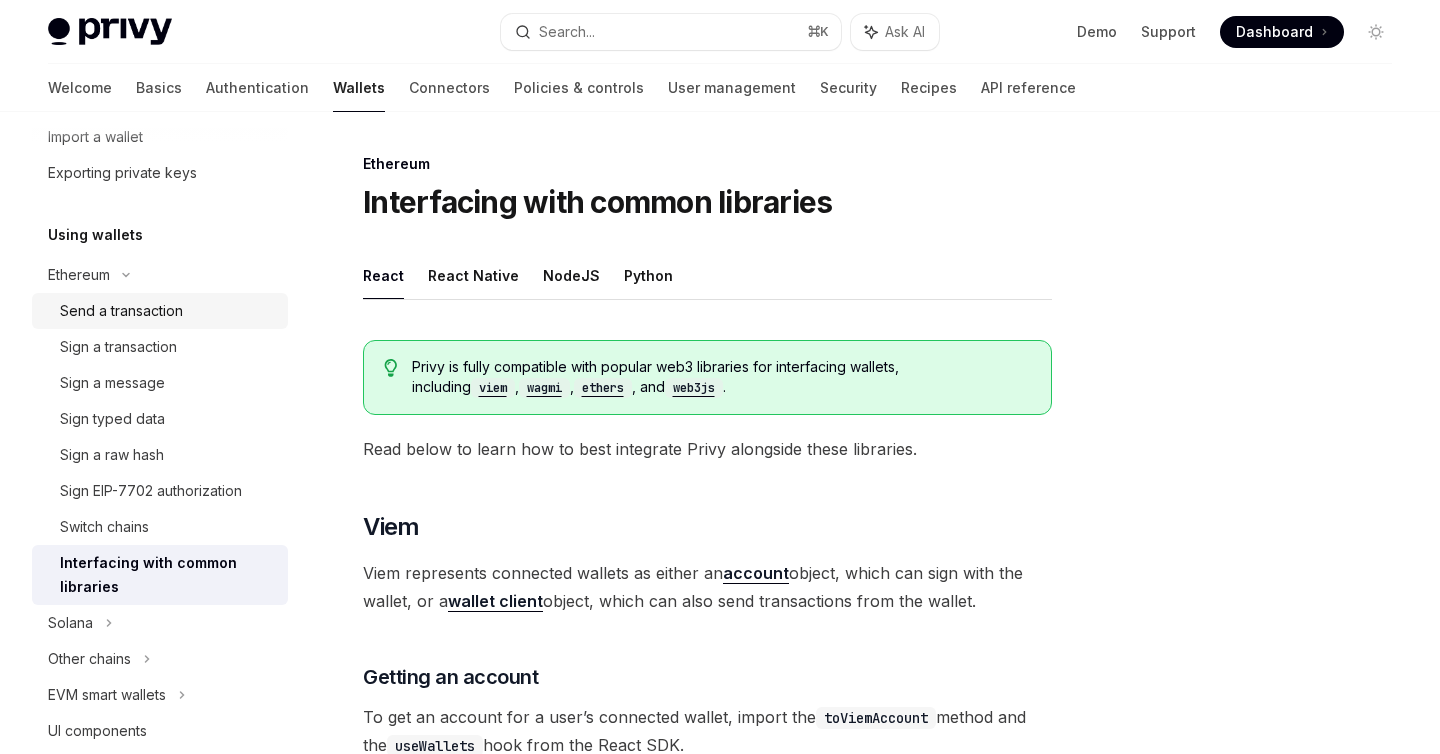 click on "Send a transaction" at bounding box center (160, 311) 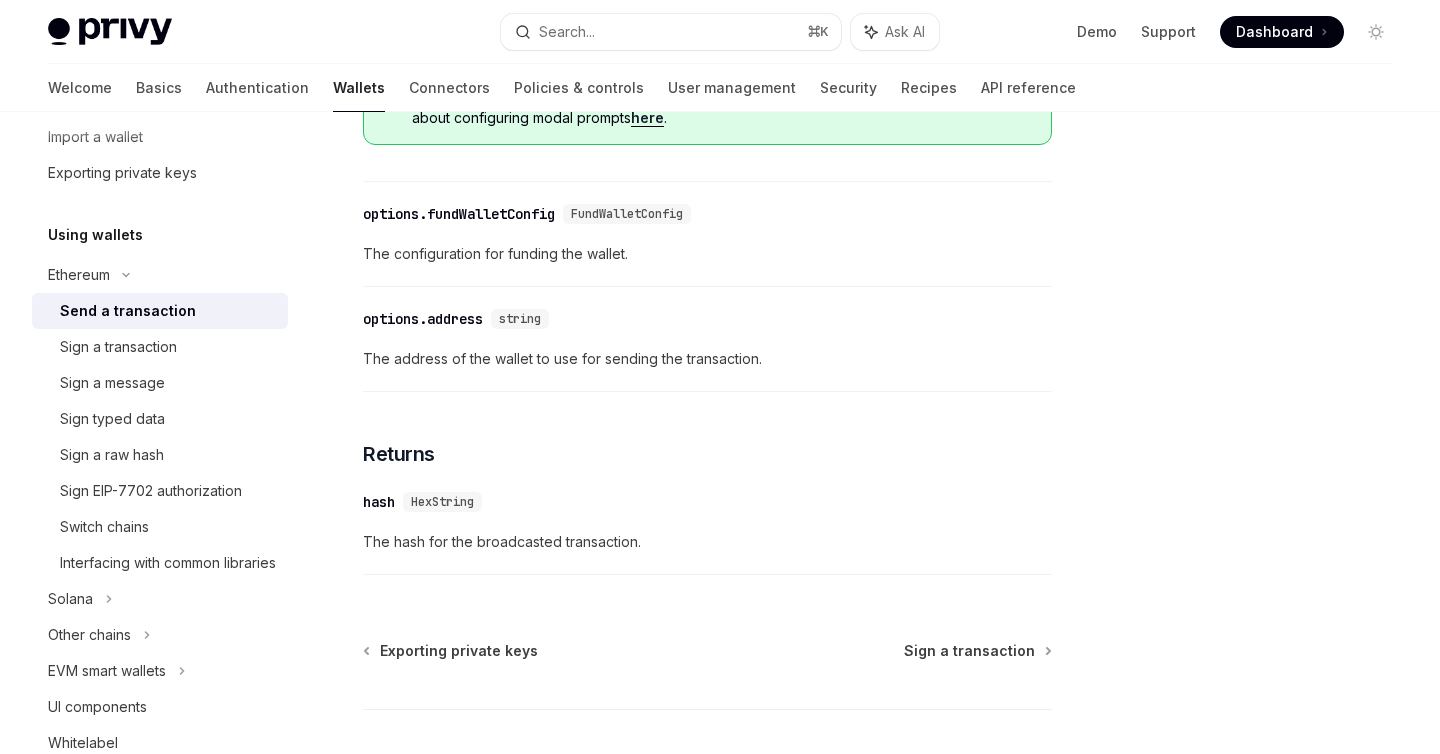 scroll, scrollTop: 663, scrollLeft: 0, axis: vertical 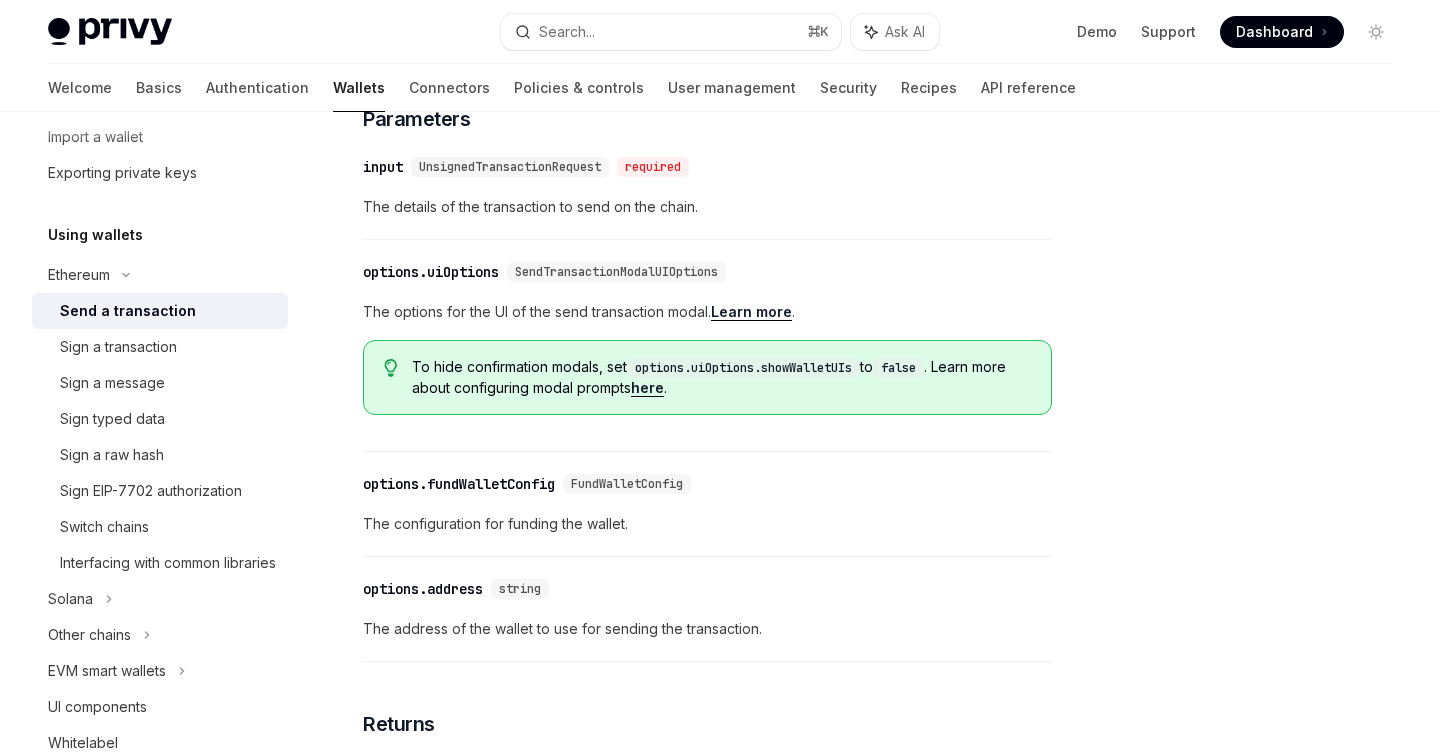 click on "here" at bounding box center [647, 388] 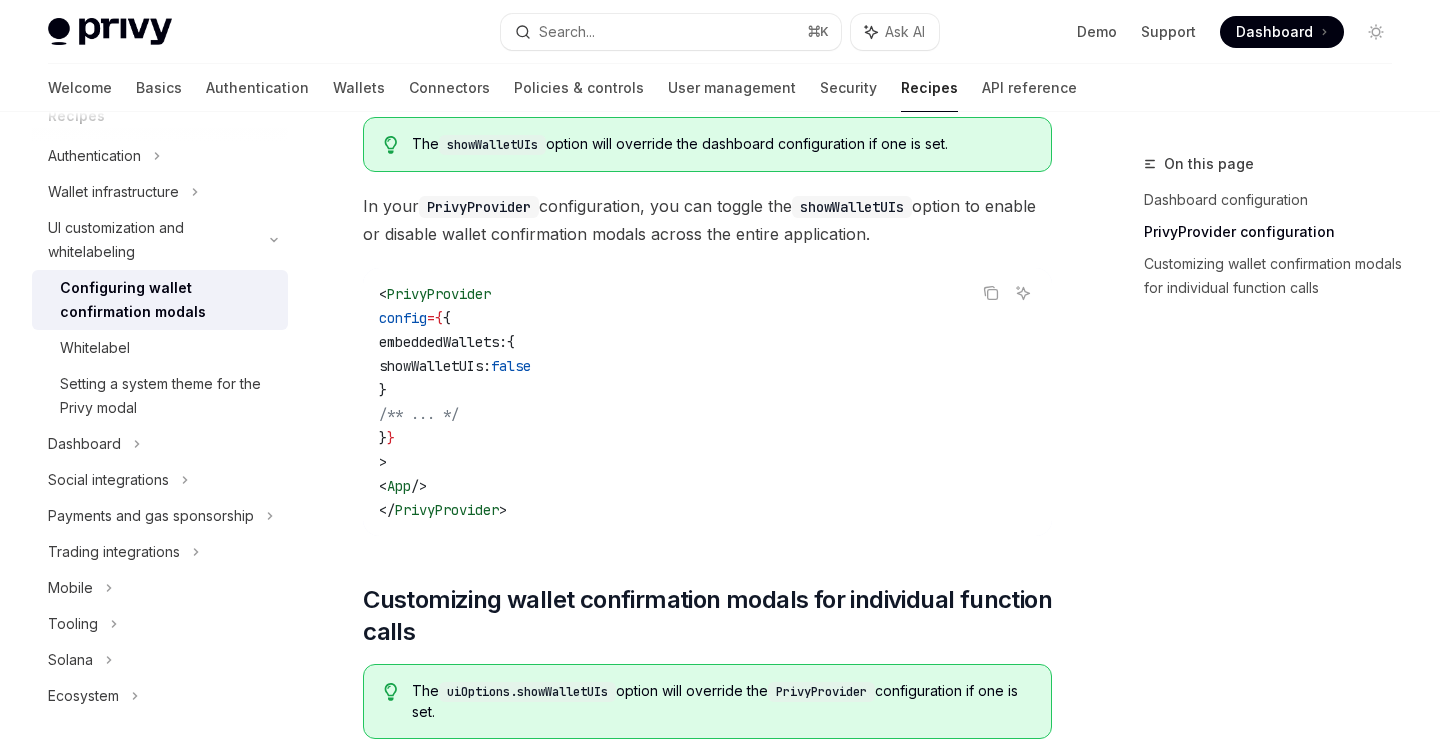 scroll, scrollTop: 271, scrollLeft: 0, axis: vertical 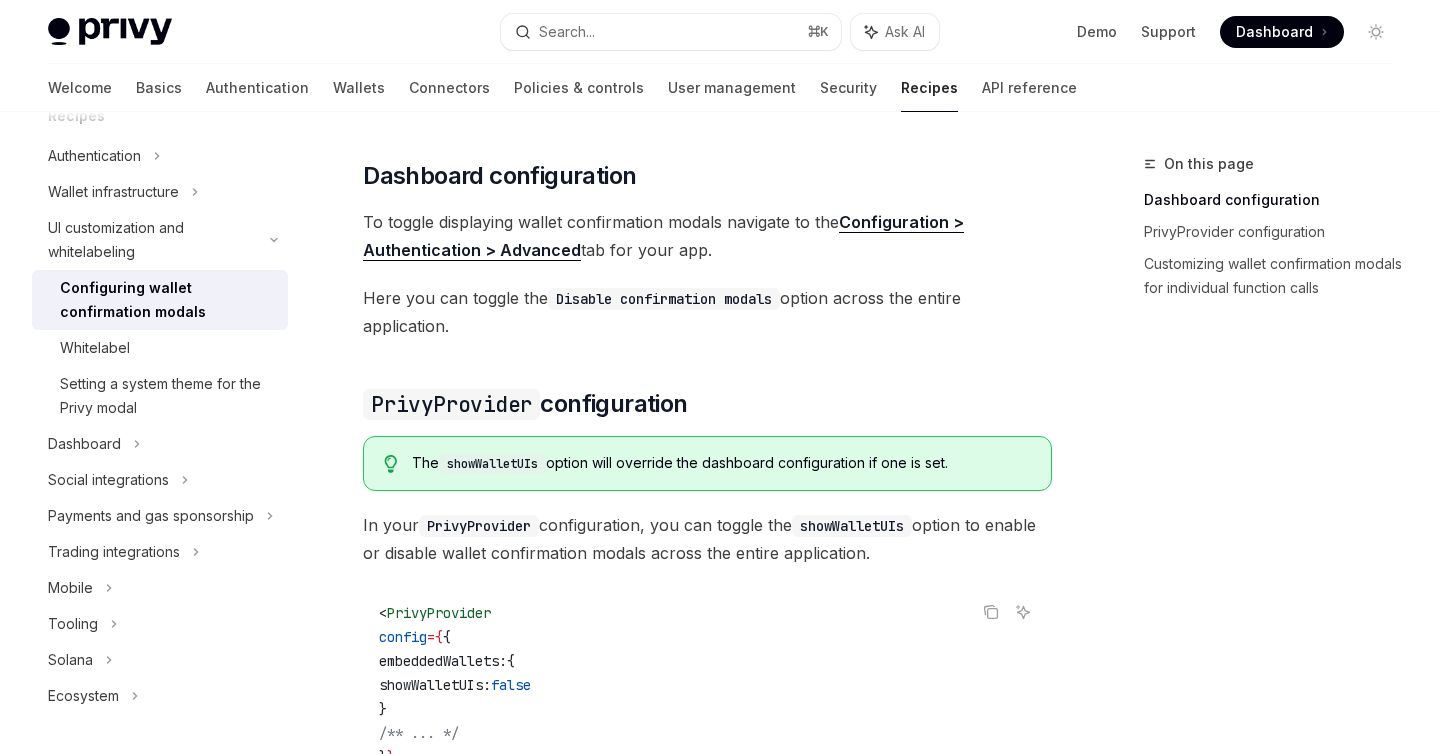 click on "Configuration > Authentication > Advanced" at bounding box center (663, 236) 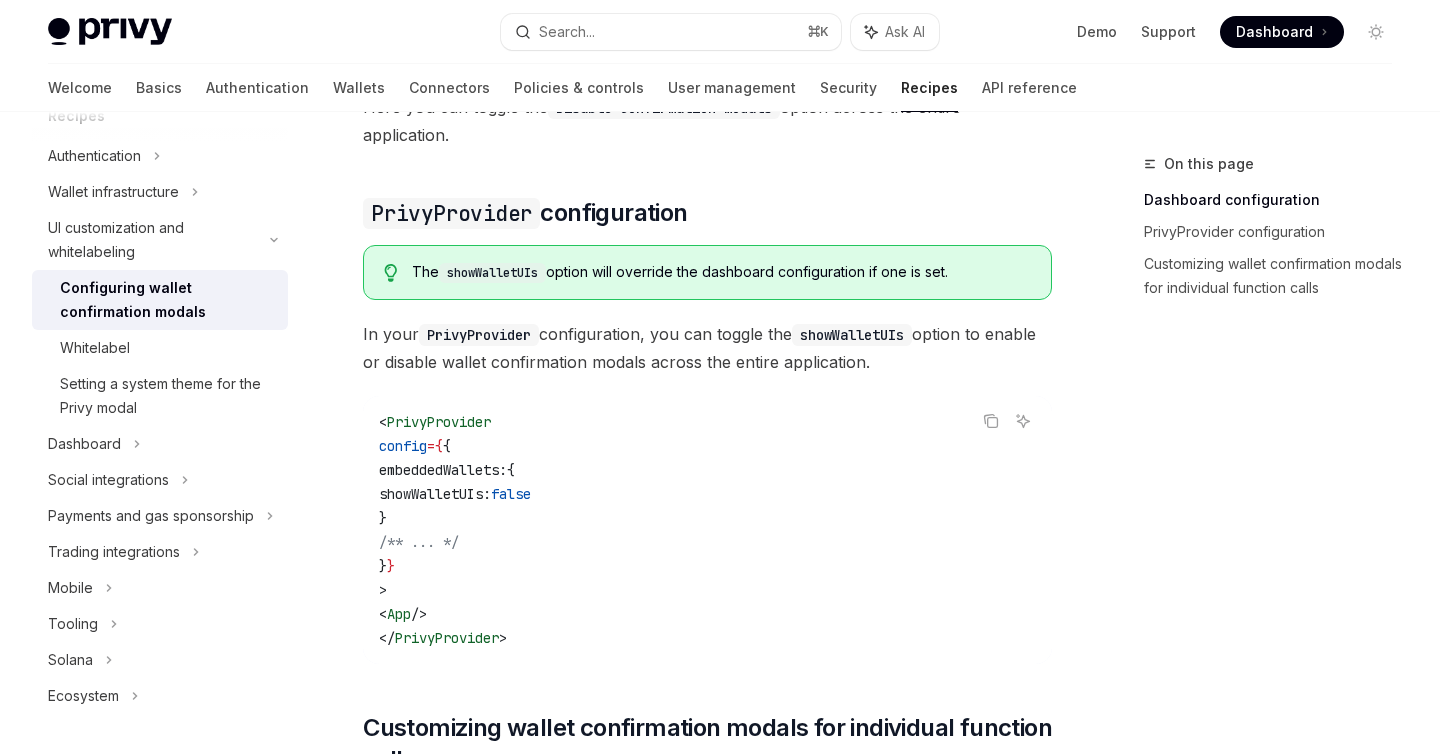 scroll, scrollTop: 489, scrollLeft: 0, axis: vertical 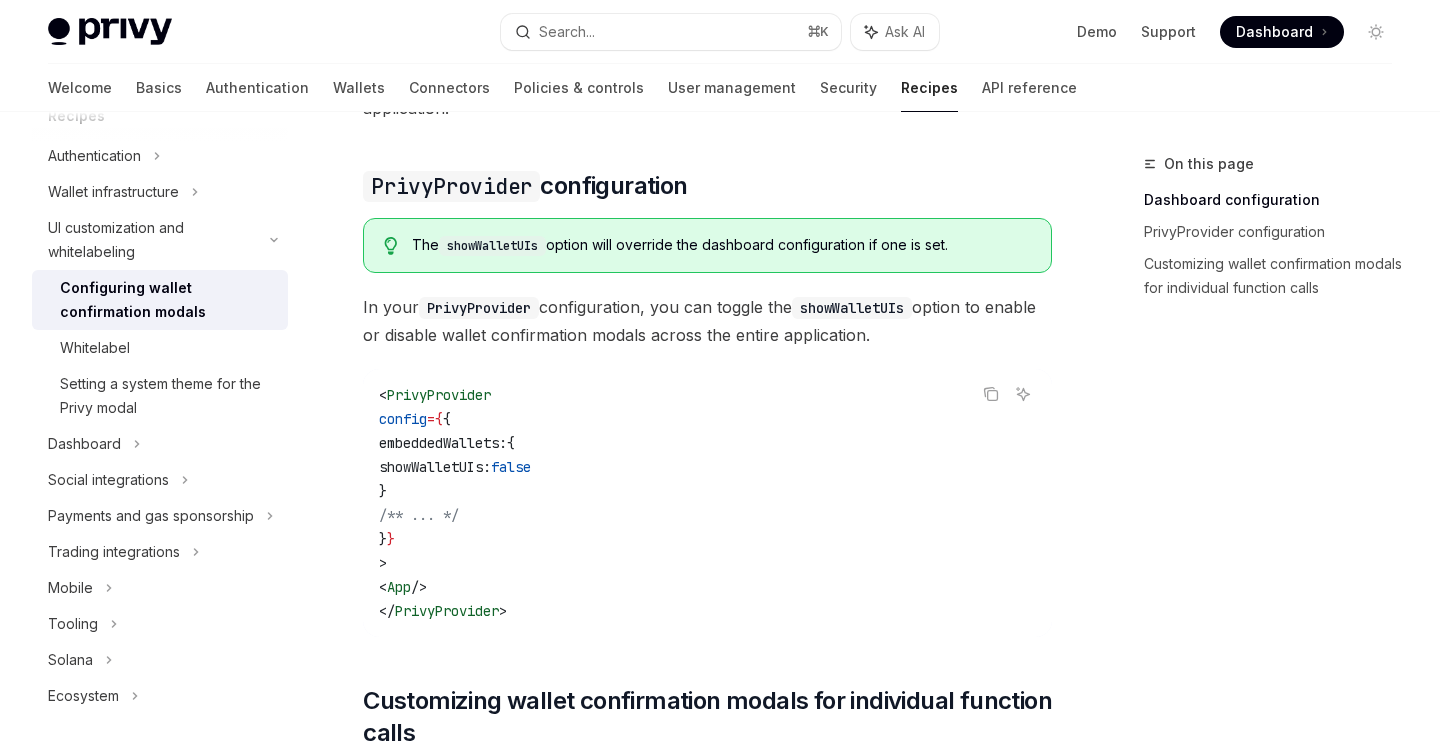 click on "showWalletUIs" at bounding box center [492, 246] 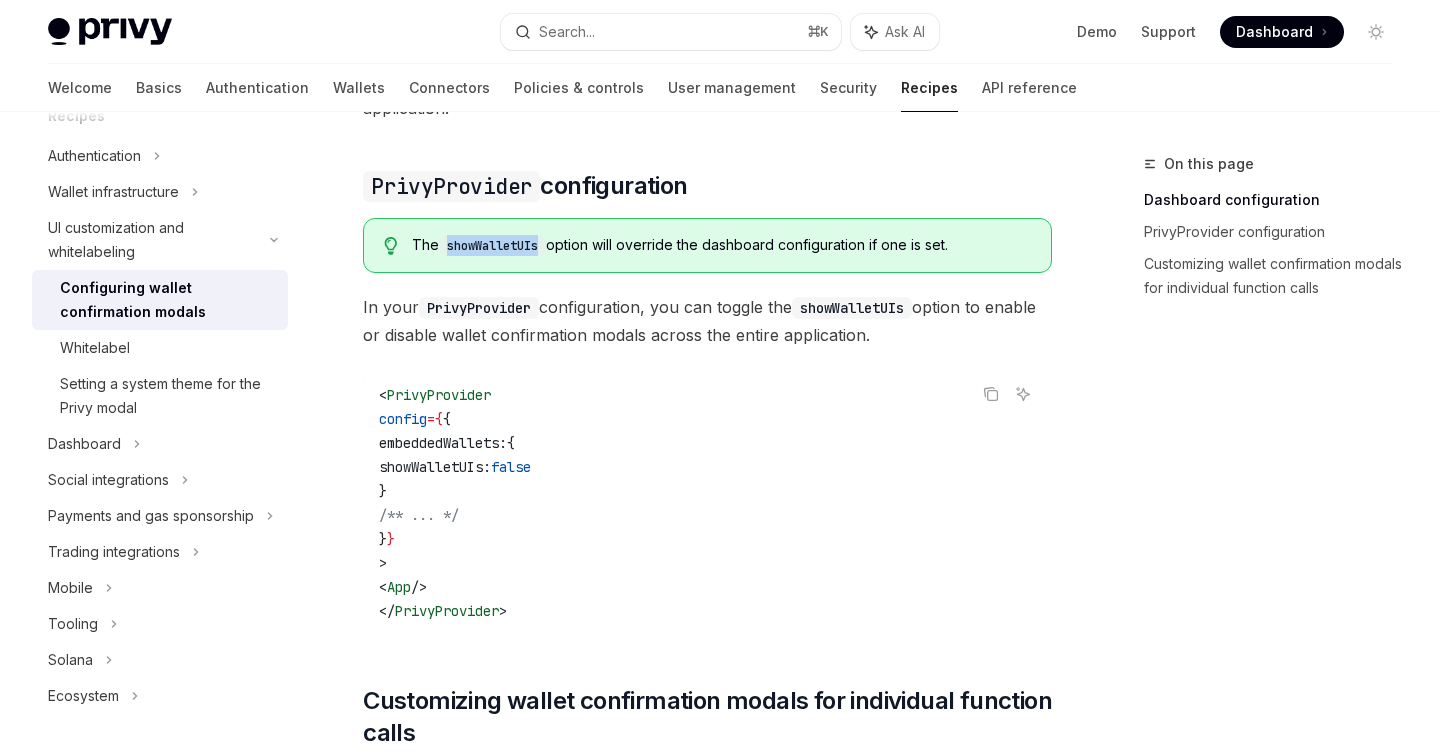 click on "showWalletUIs" at bounding box center (492, 246) 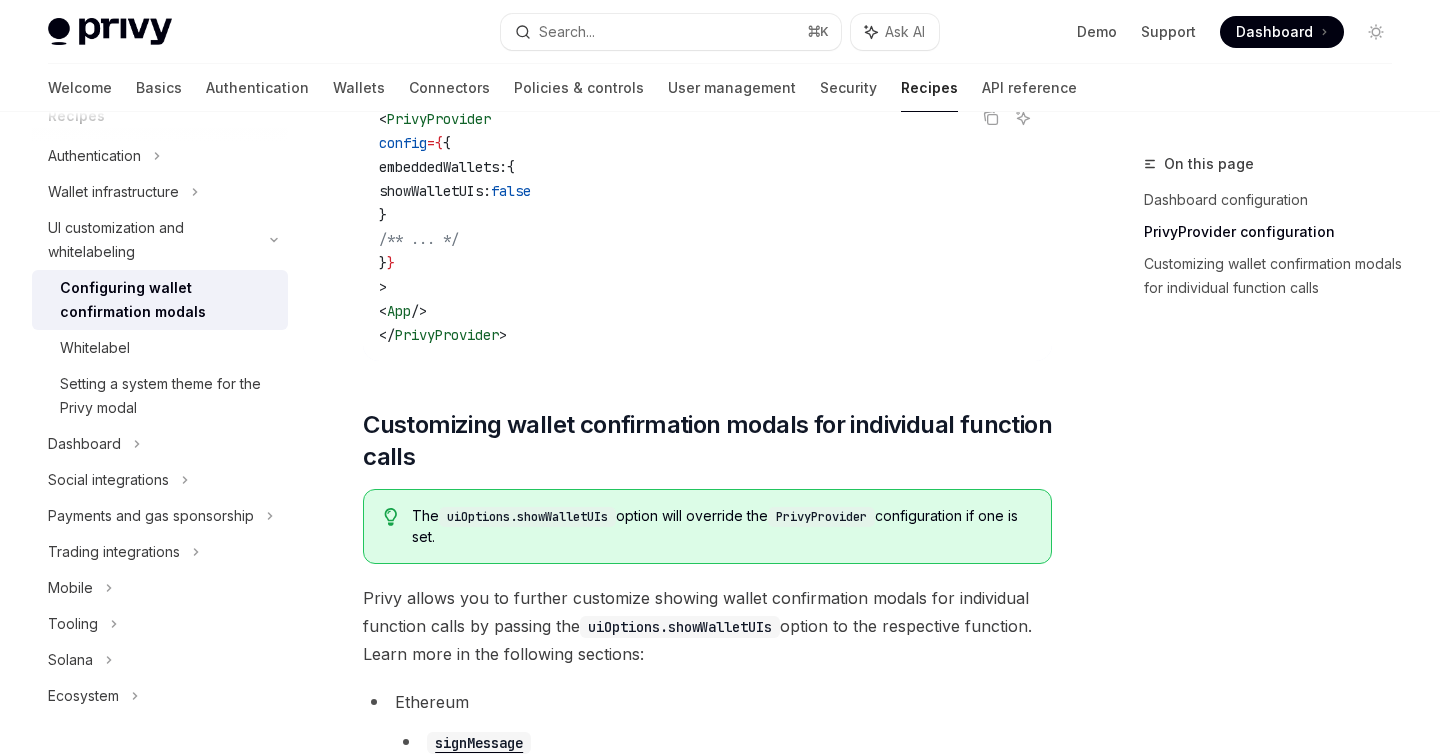 scroll, scrollTop: 790, scrollLeft: 0, axis: vertical 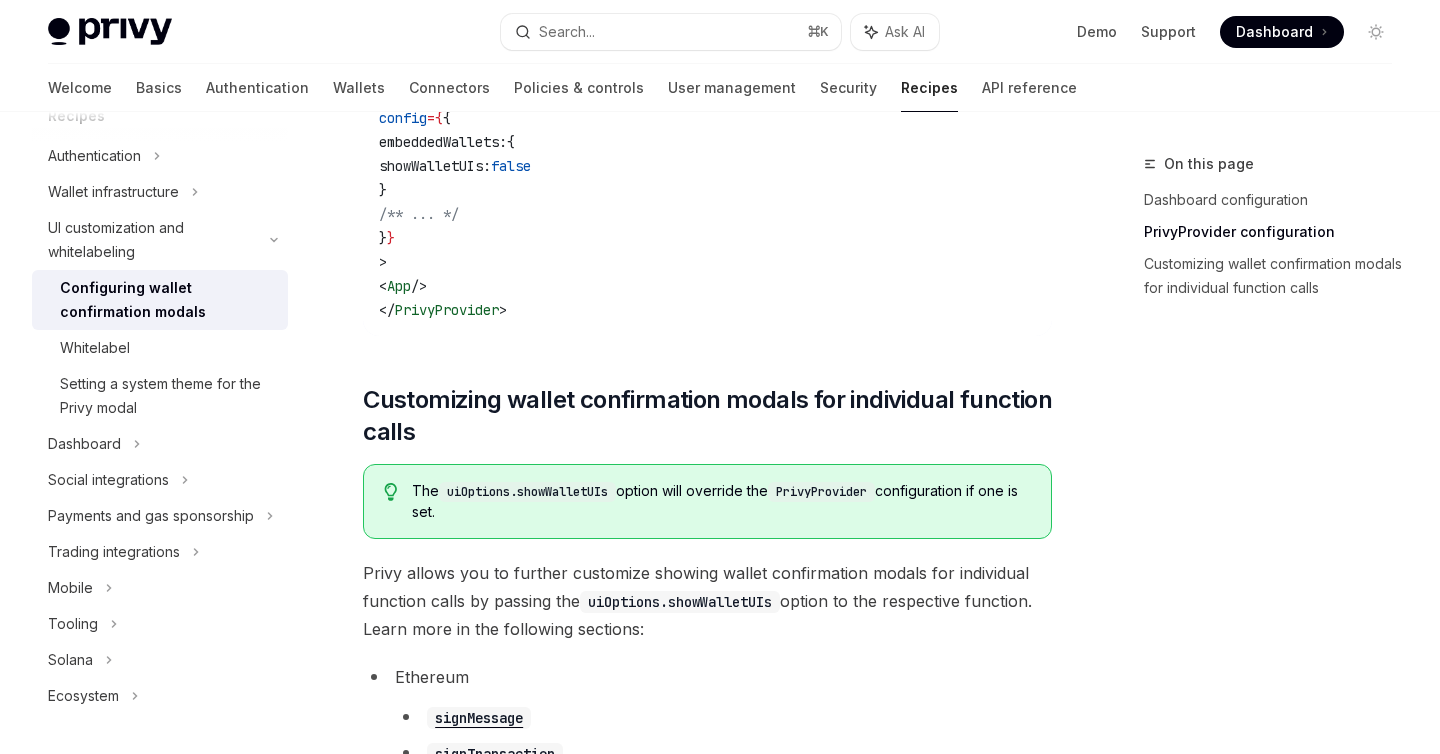 click on "uiOptions.showWalletUIs" at bounding box center (527, 492) 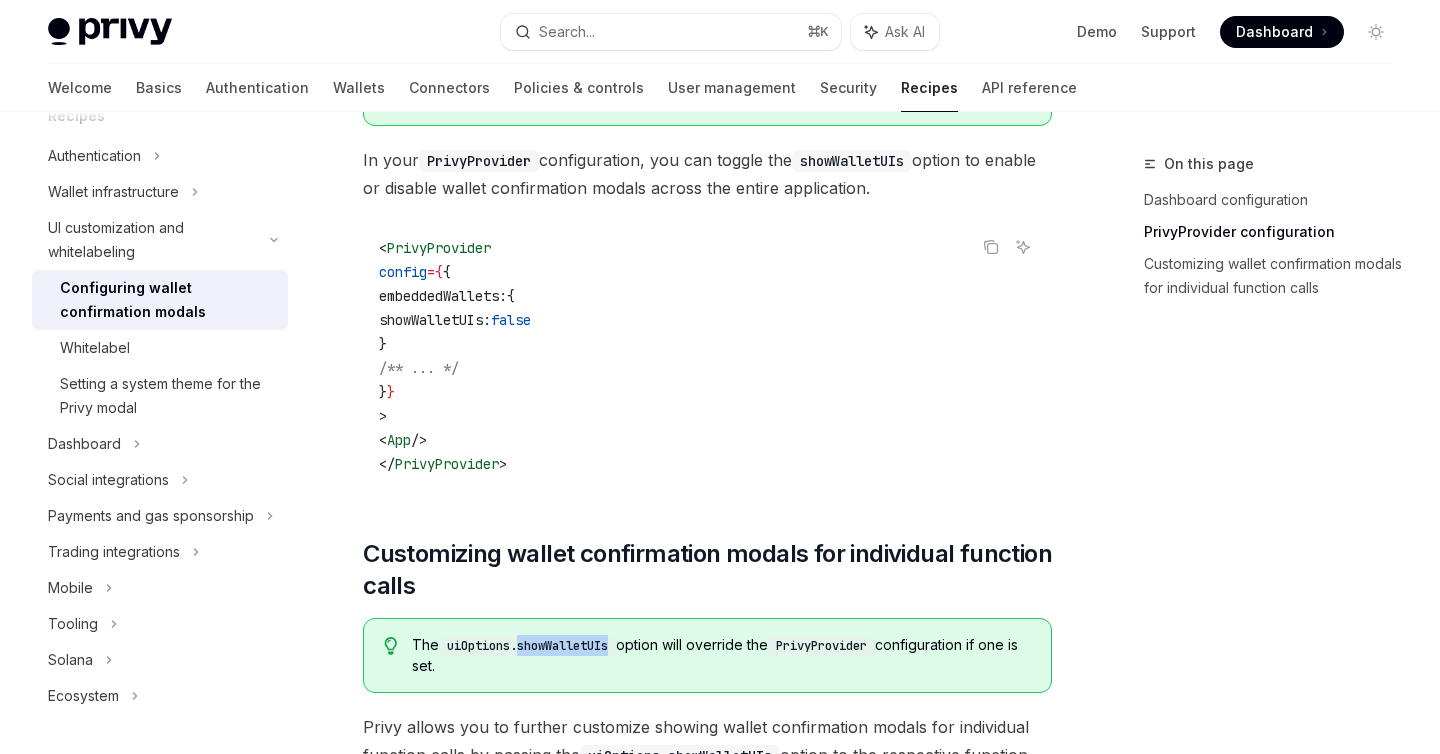 scroll, scrollTop: 593, scrollLeft: 0, axis: vertical 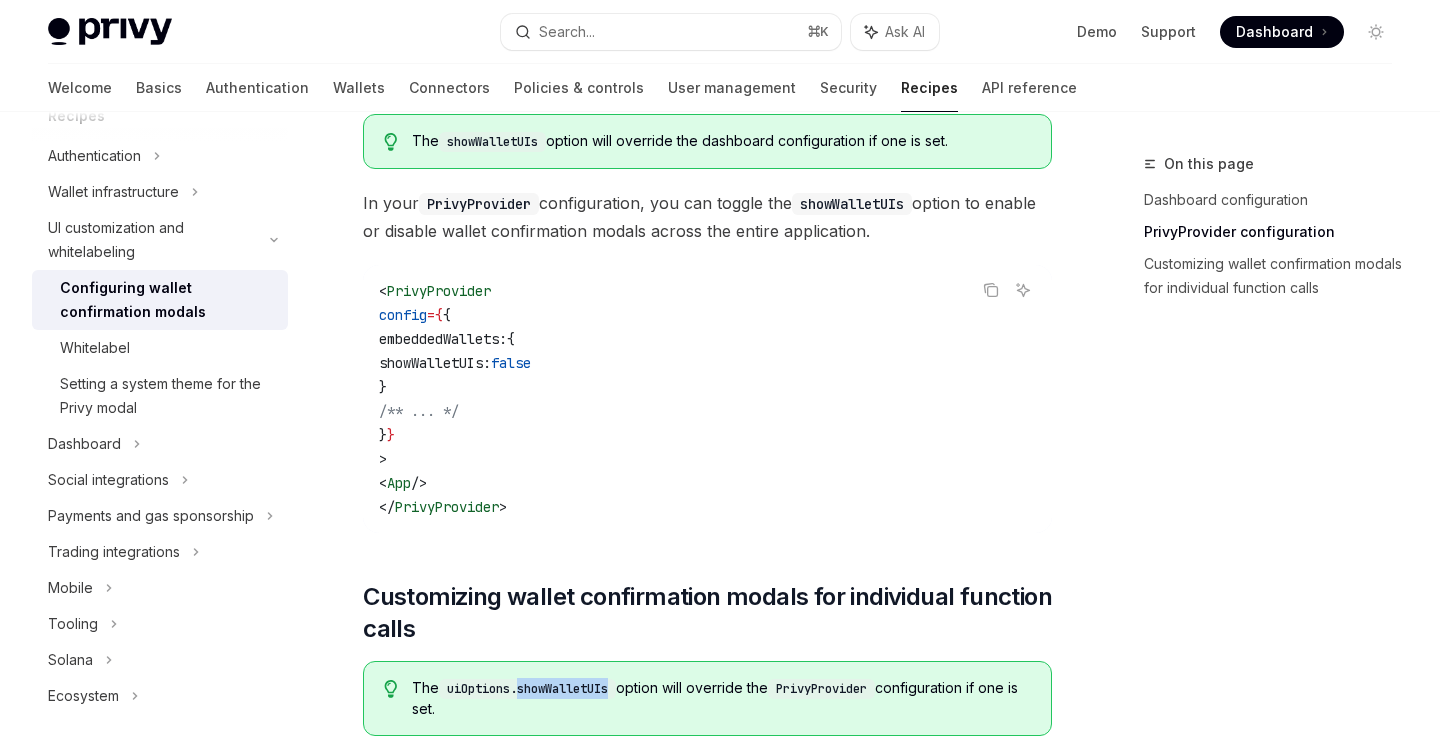 click on "showWalletUIs:" at bounding box center [435, 363] 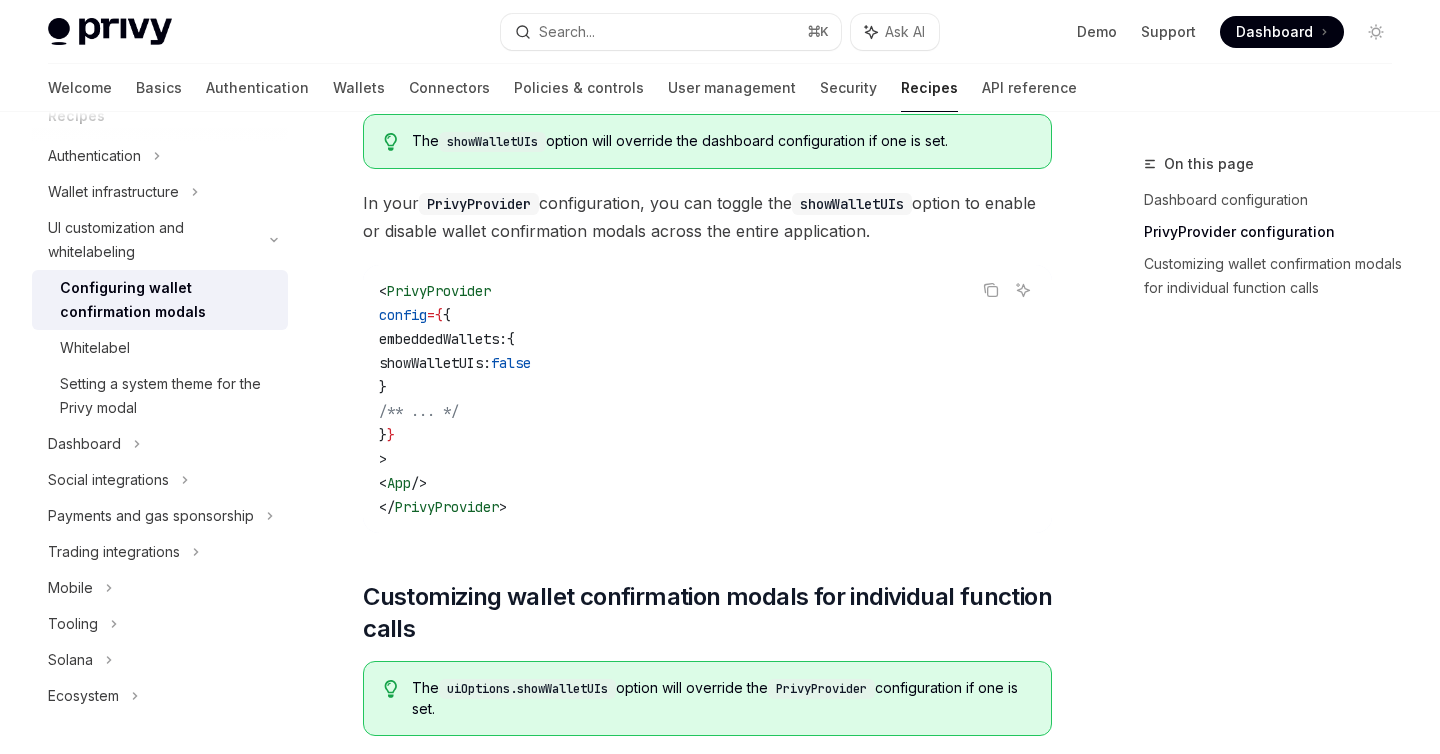 click on "showWalletUIs:" at bounding box center (435, 363) 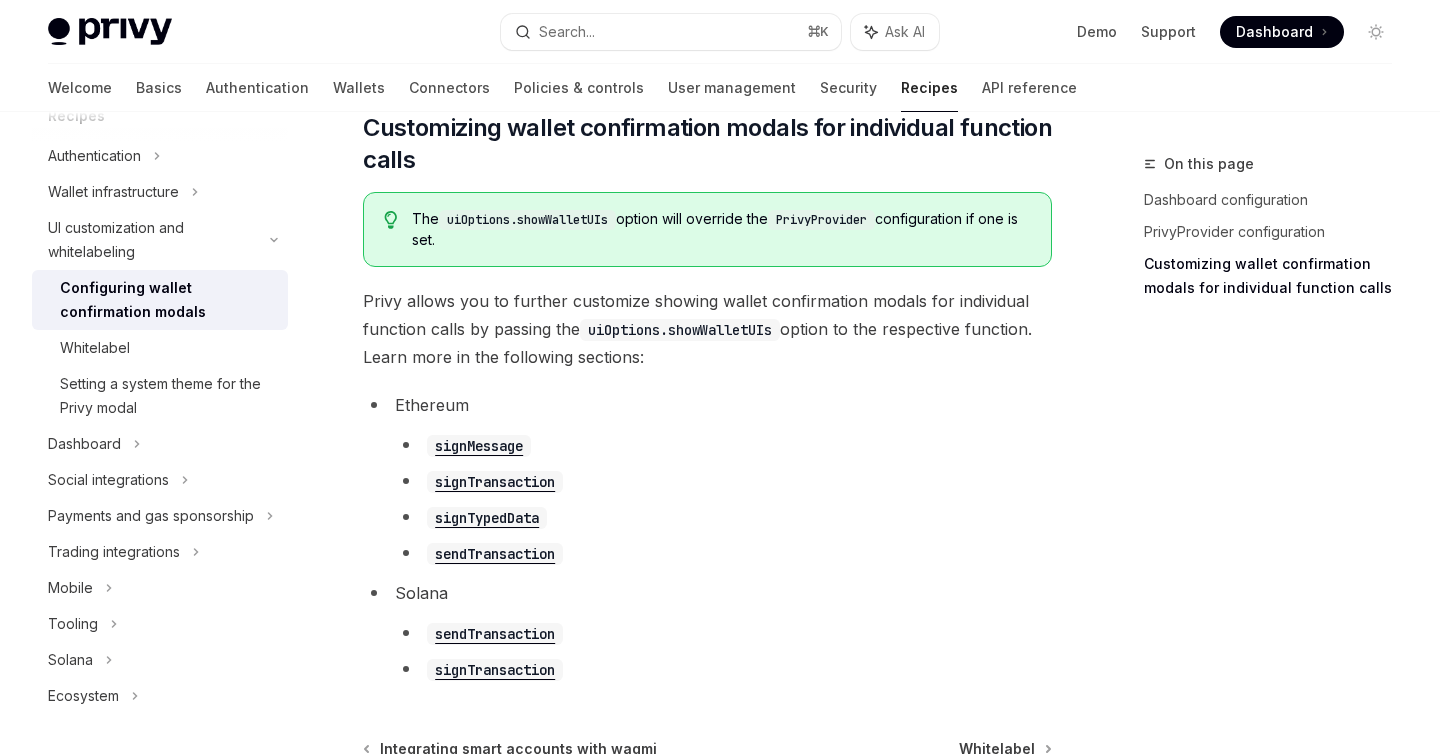 scroll, scrollTop: 1035, scrollLeft: 0, axis: vertical 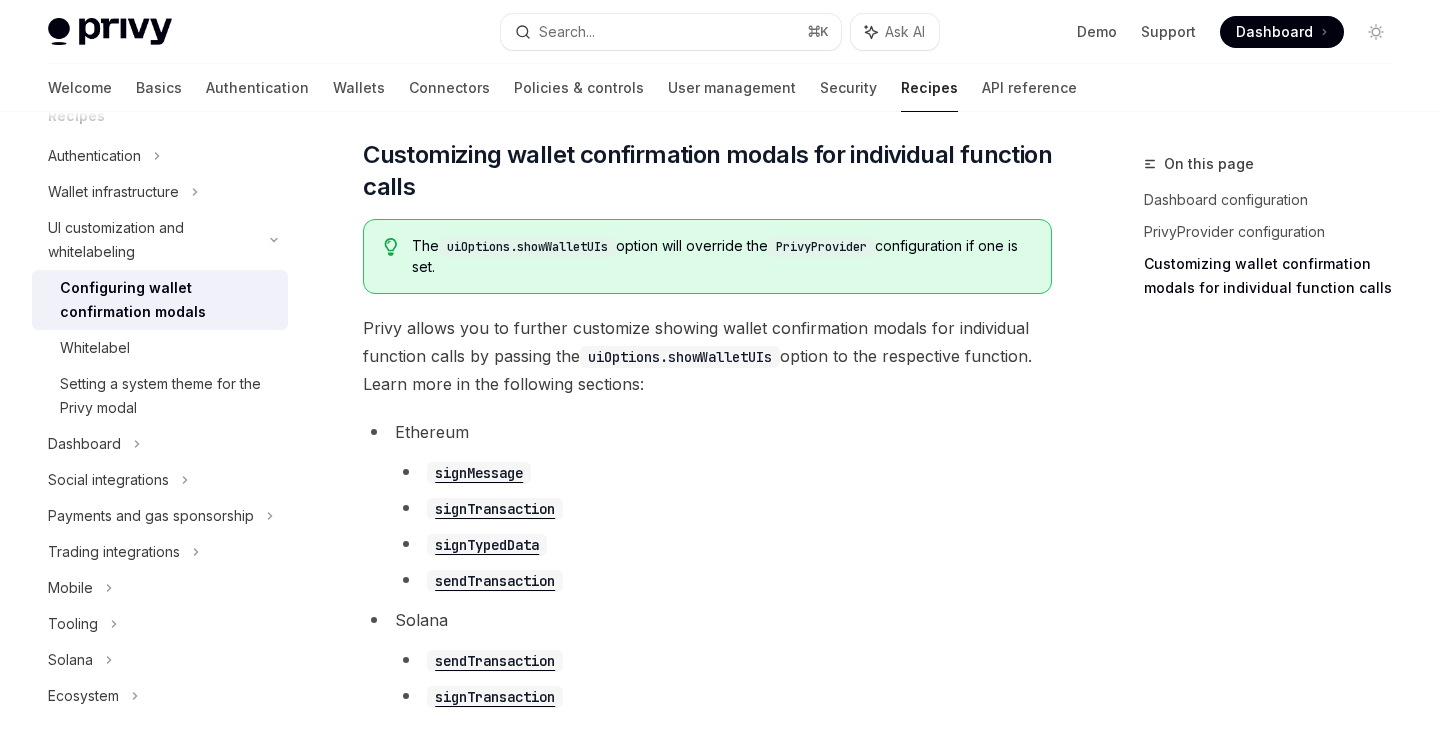 click on "signMessage" at bounding box center [479, 473] 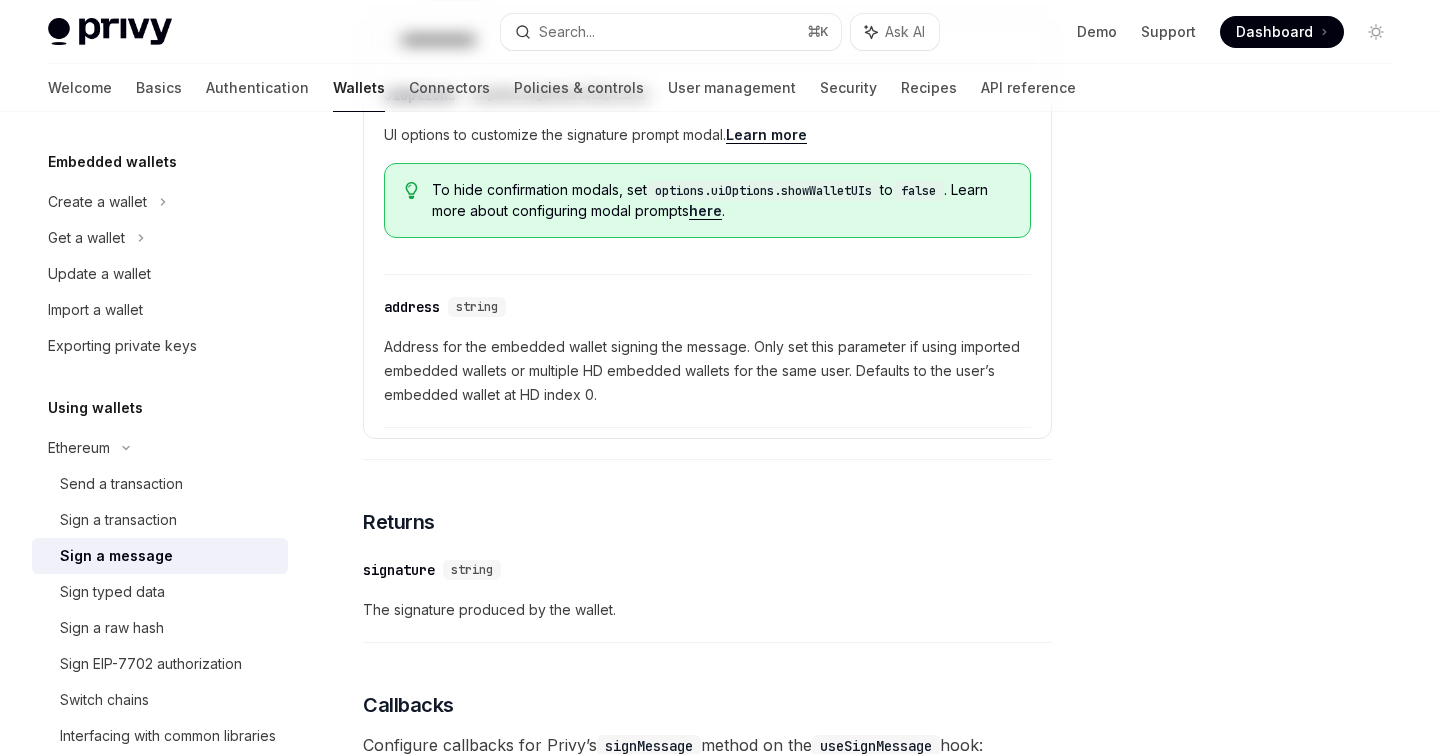 scroll, scrollTop: 116, scrollLeft: 0, axis: vertical 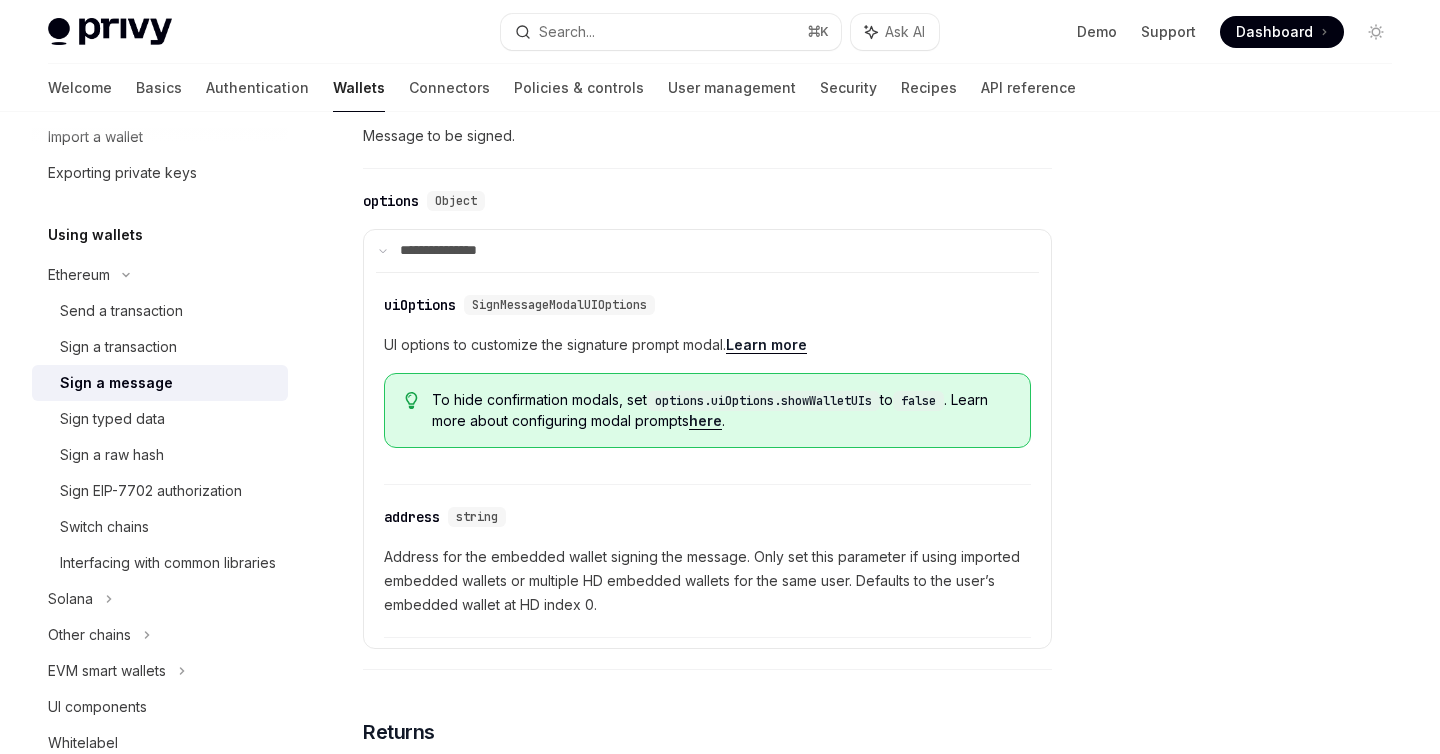 click on "here" at bounding box center (705, 421) 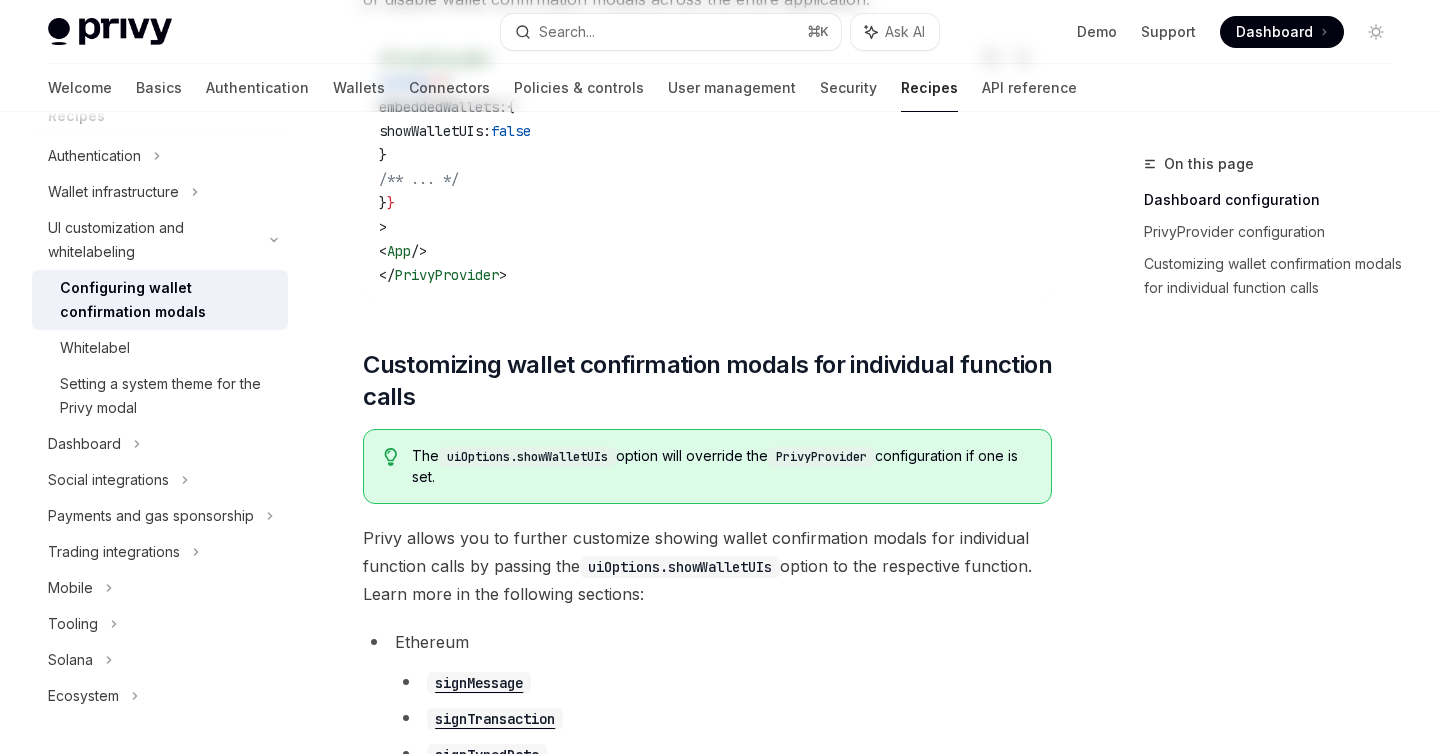 scroll, scrollTop: 0, scrollLeft: 0, axis: both 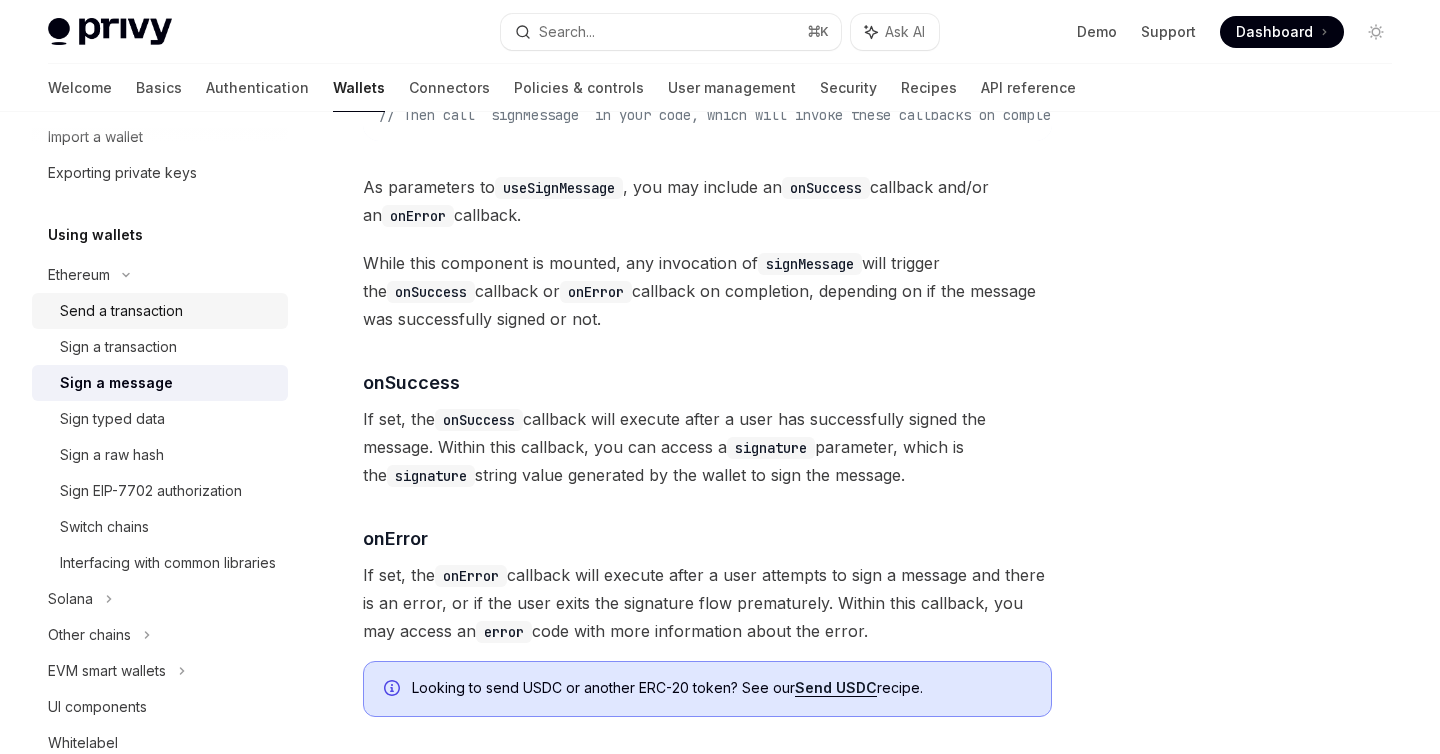click on "Send a transaction" at bounding box center (160, 311) 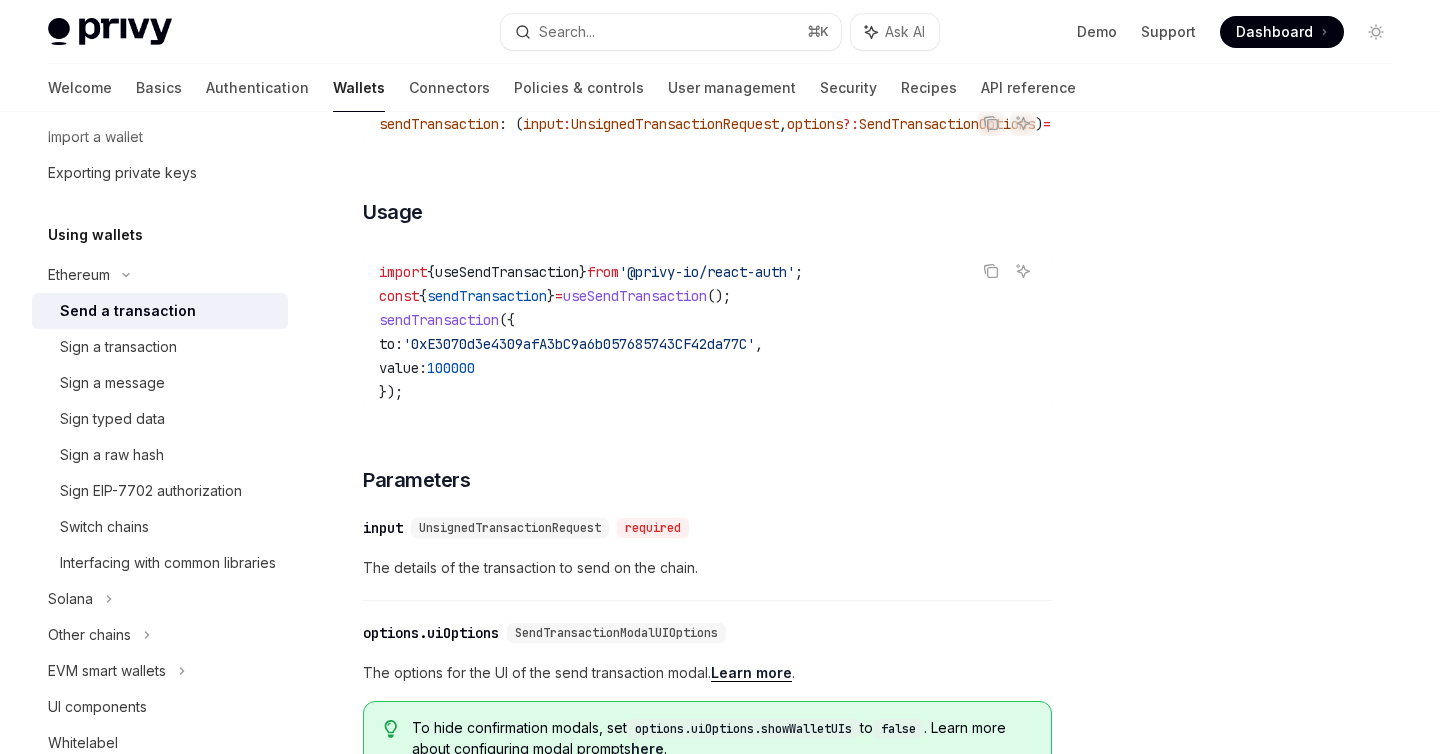scroll, scrollTop: 548, scrollLeft: 0, axis: vertical 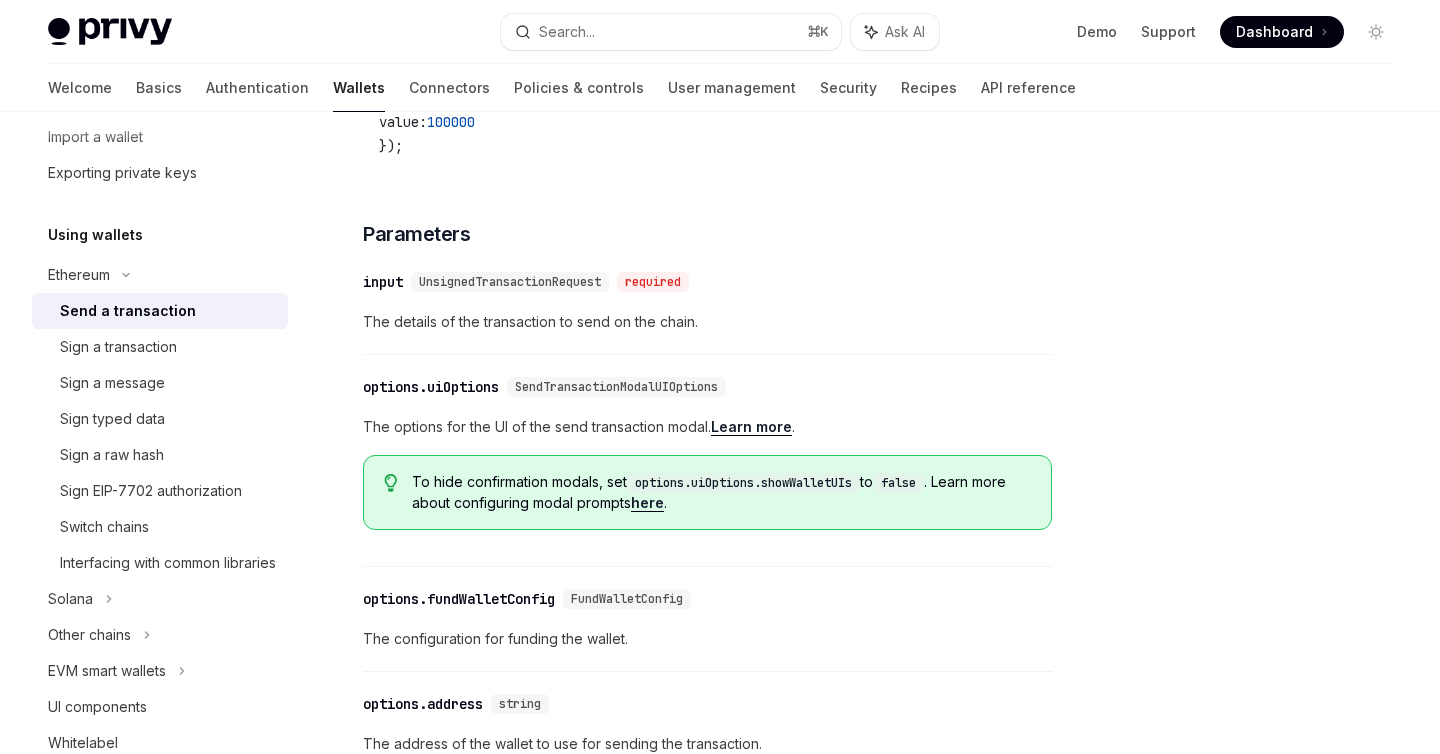 click on "Learn
more" at bounding box center [751, 427] 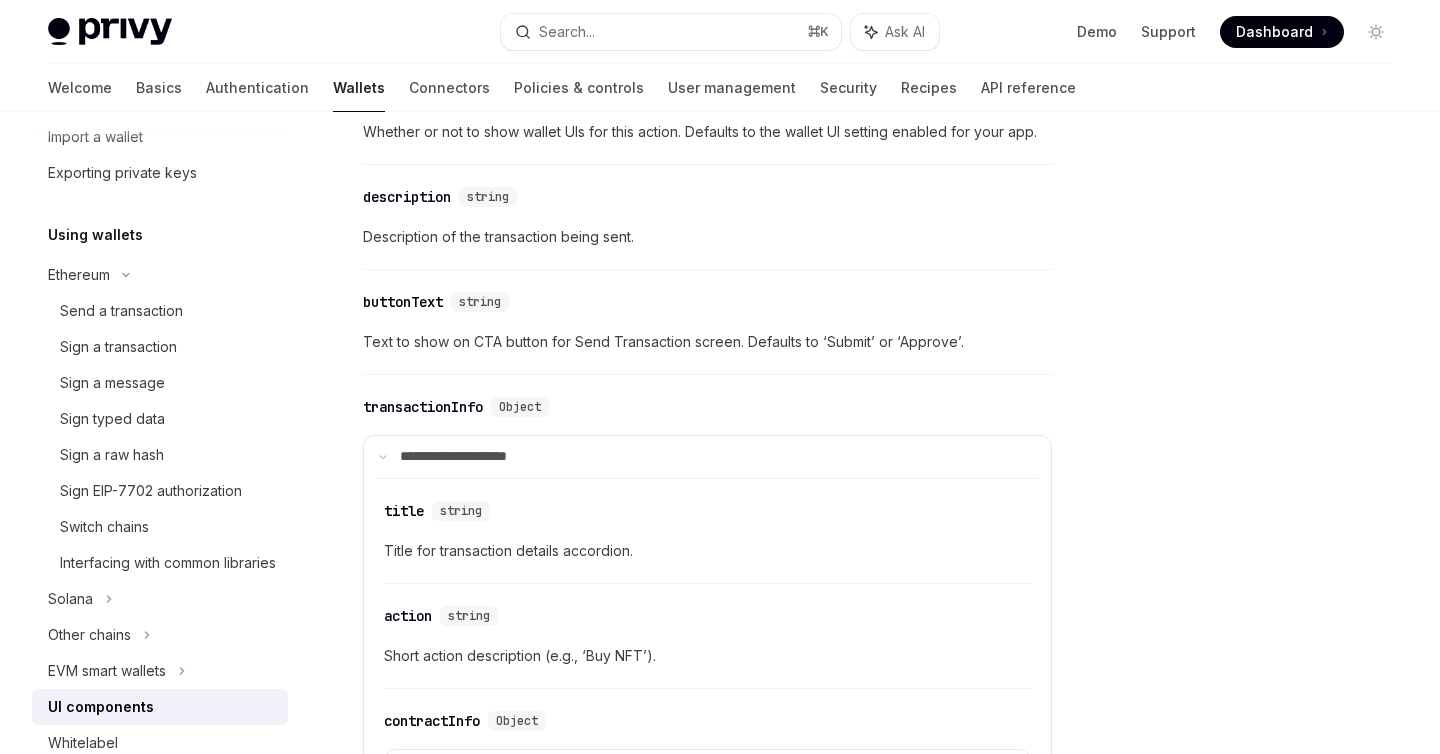 scroll, scrollTop: 2512, scrollLeft: 0, axis: vertical 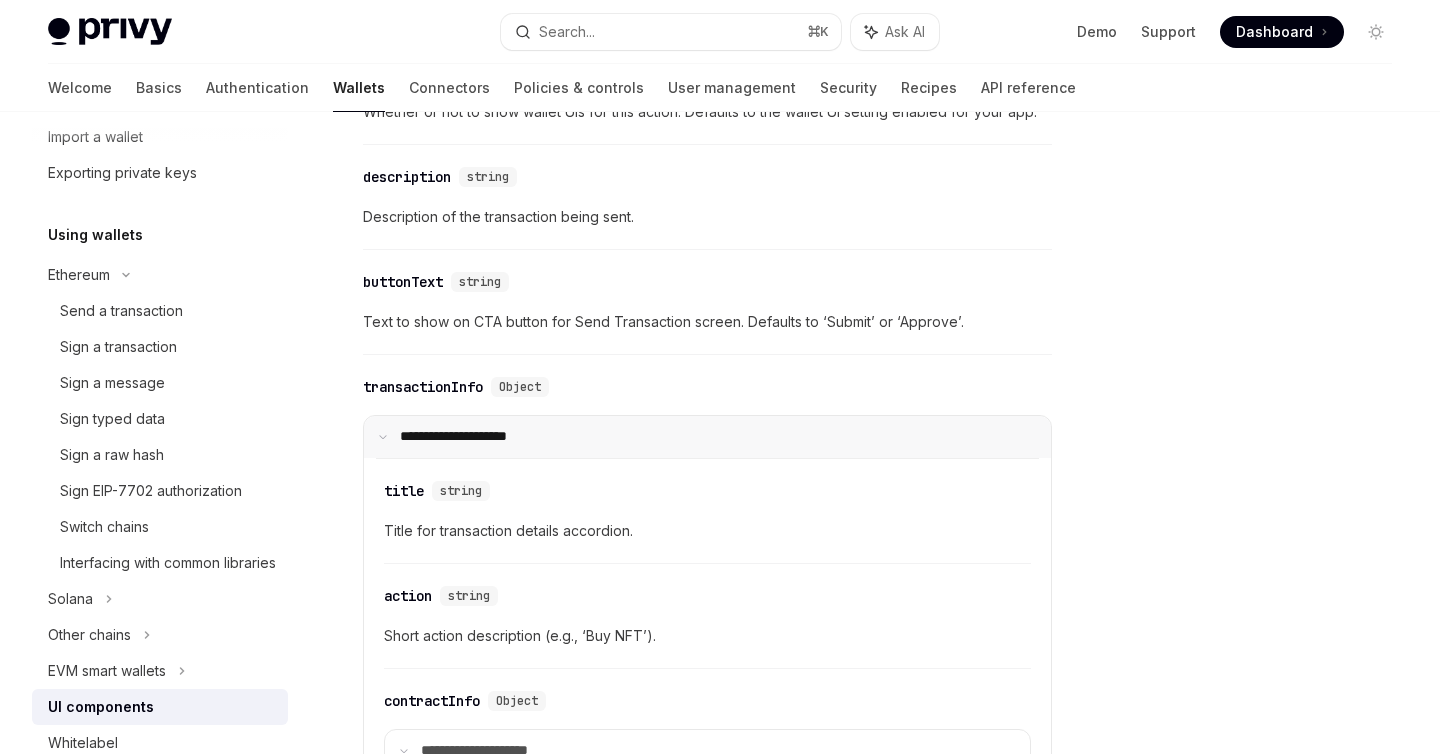 click on "**********" at bounding box center [707, 437] 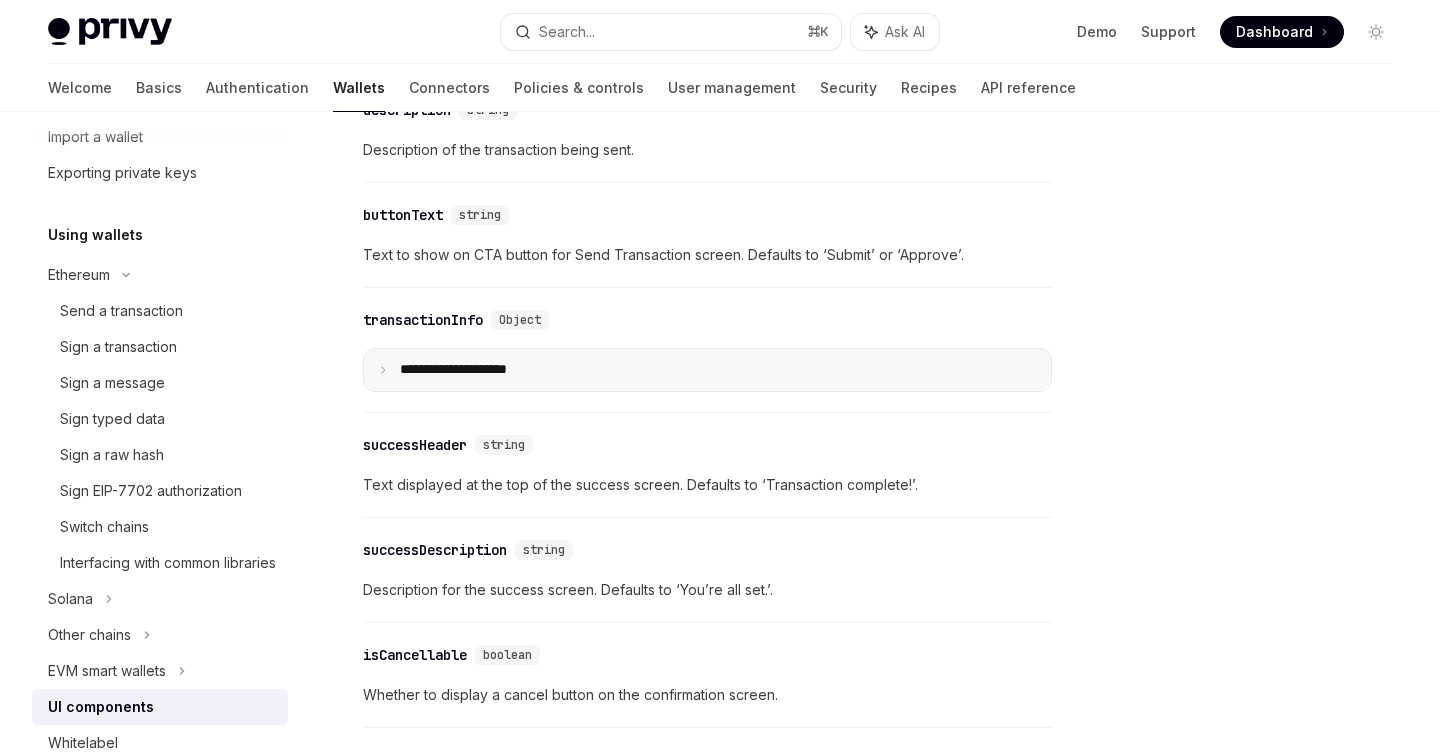 type on "*" 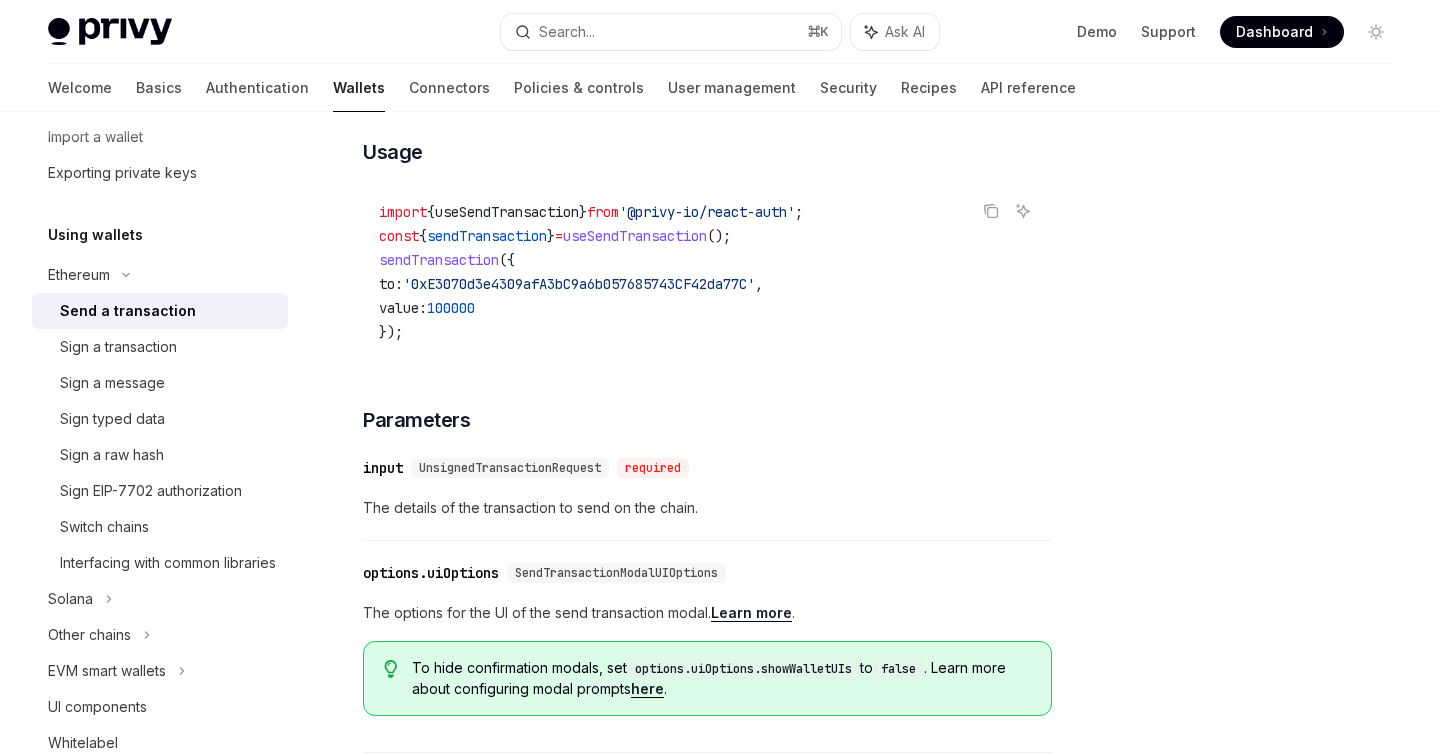 scroll, scrollTop: 366, scrollLeft: 0, axis: vertical 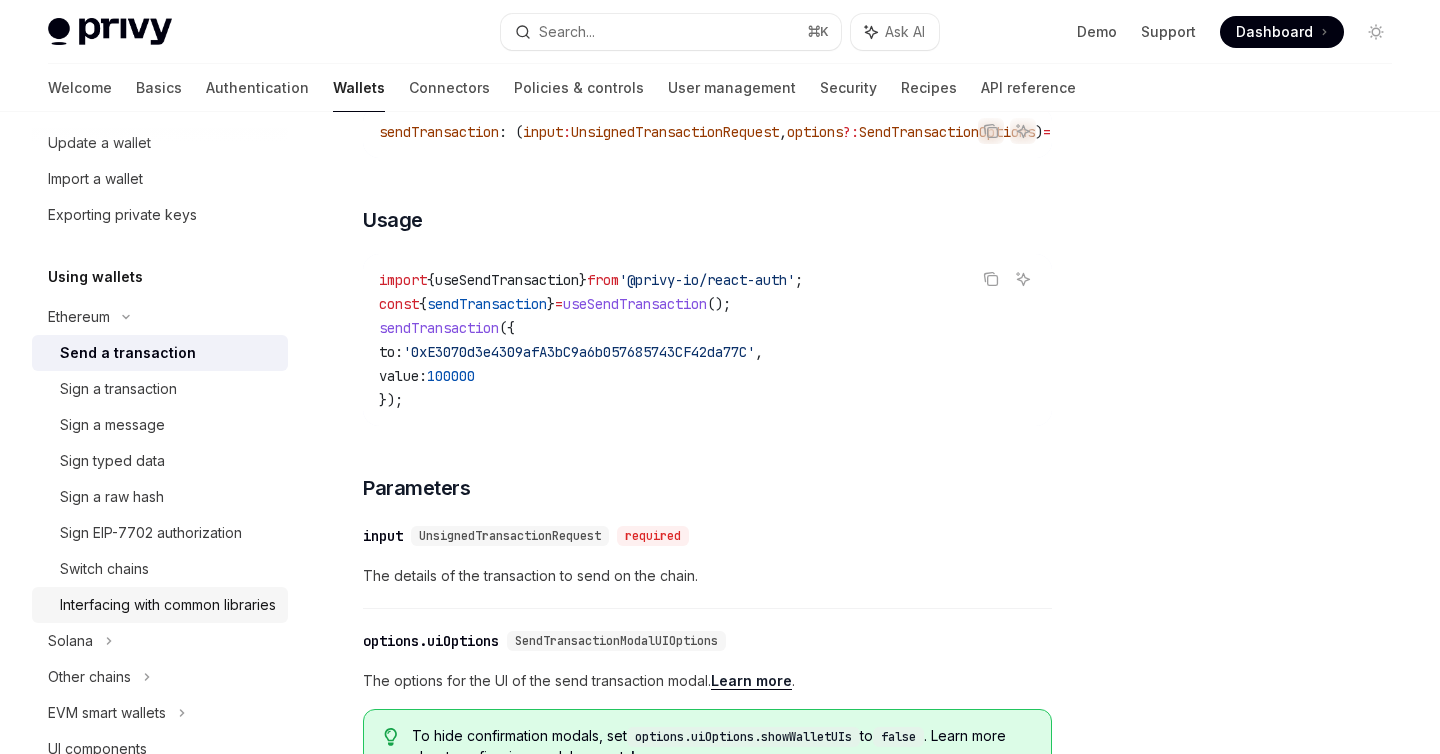 click on "Interfacing with common libraries" at bounding box center [168, 605] 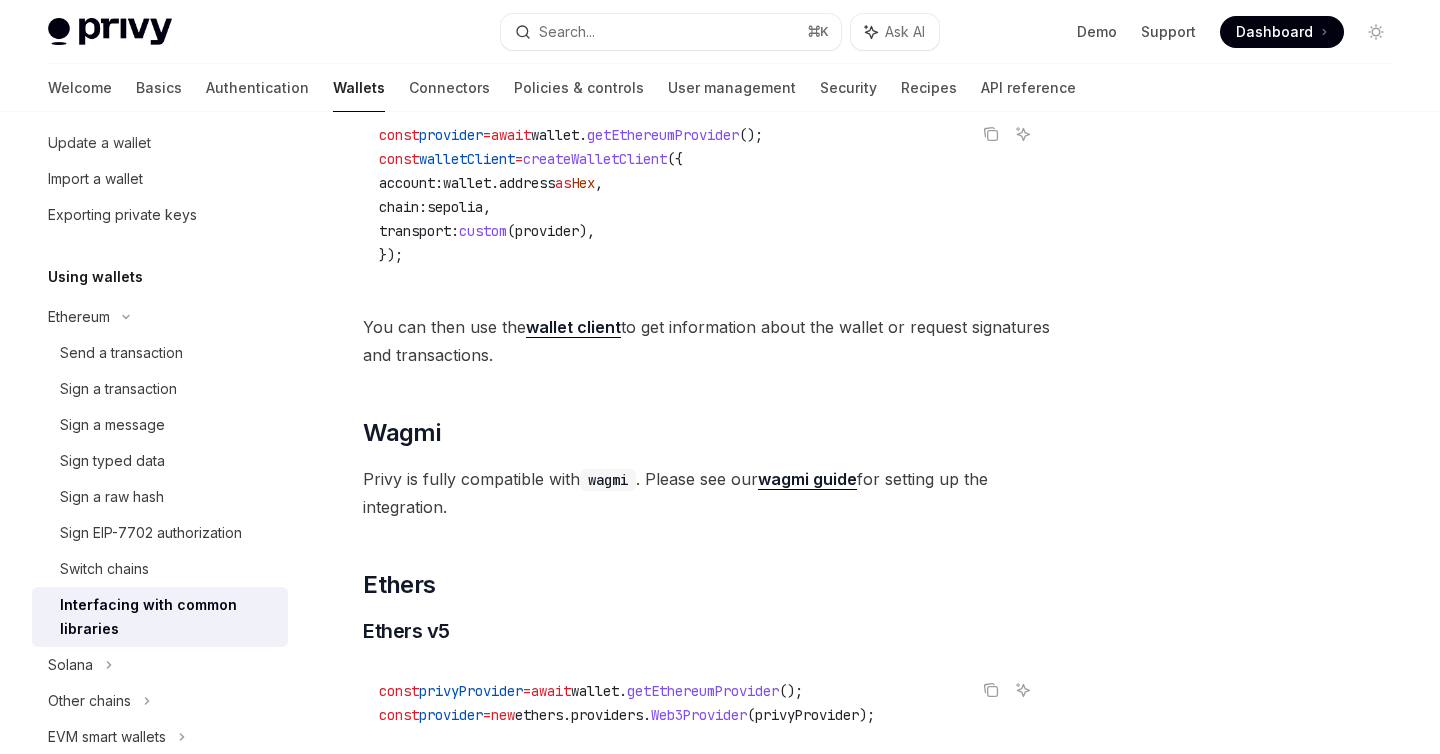 scroll, scrollTop: 1591, scrollLeft: 0, axis: vertical 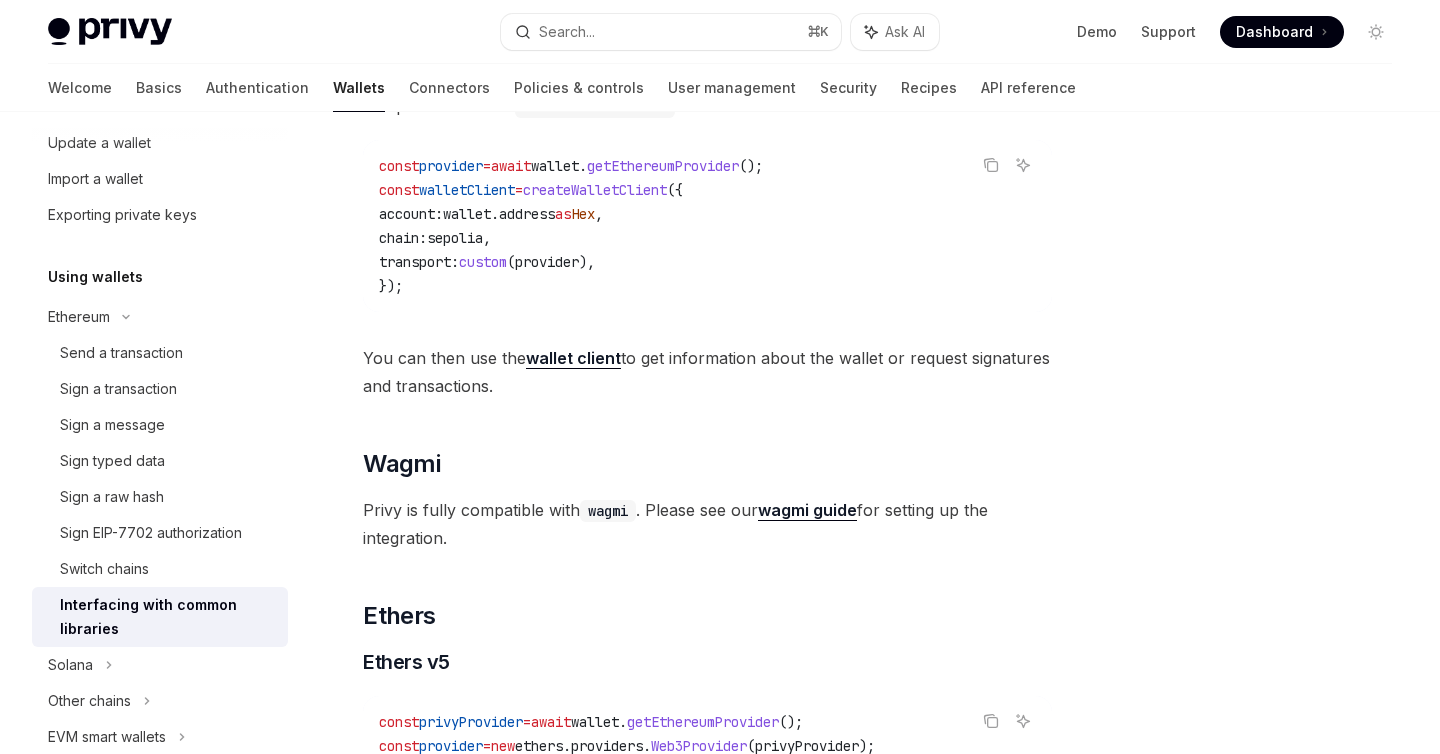 click on "wallet client" at bounding box center [573, 358] 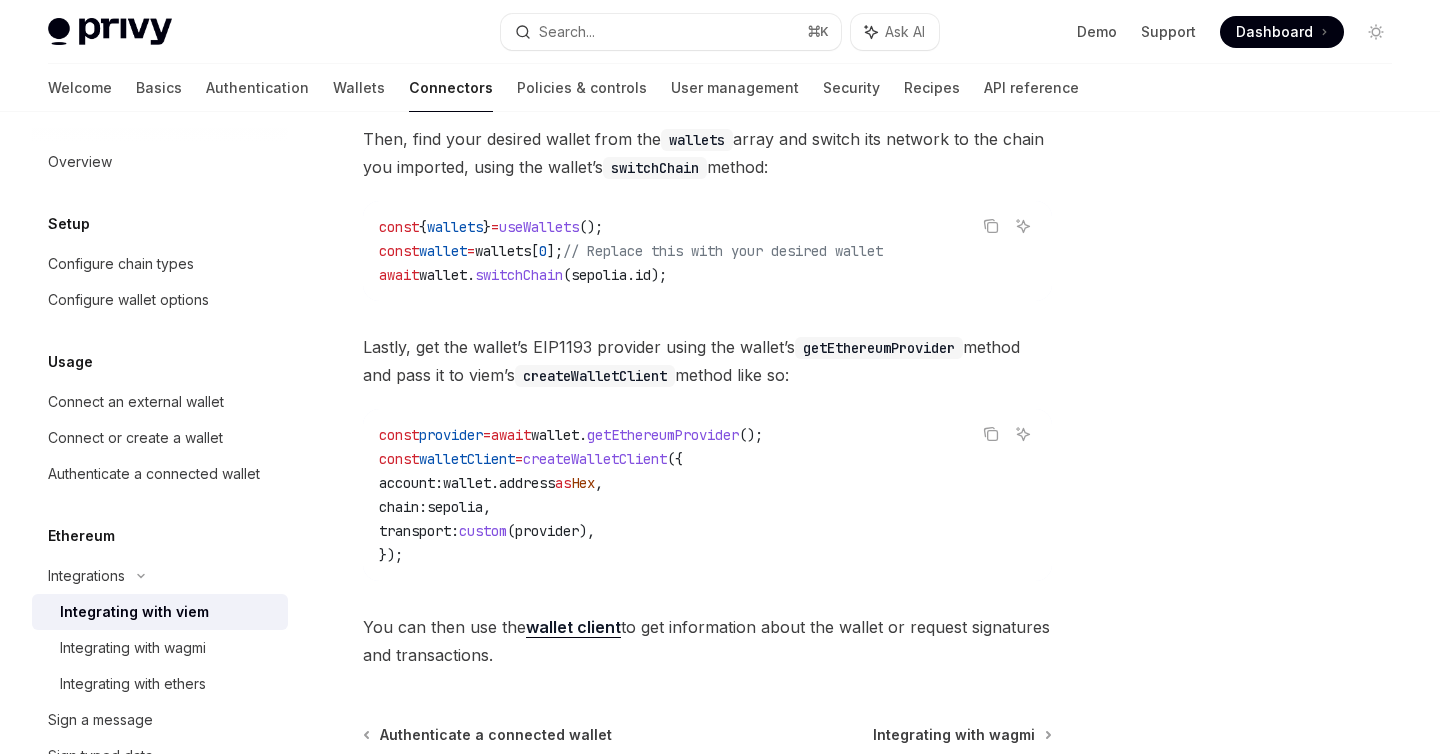 scroll, scrollTop: 410, scrollLeft: 0, axis: vertical 